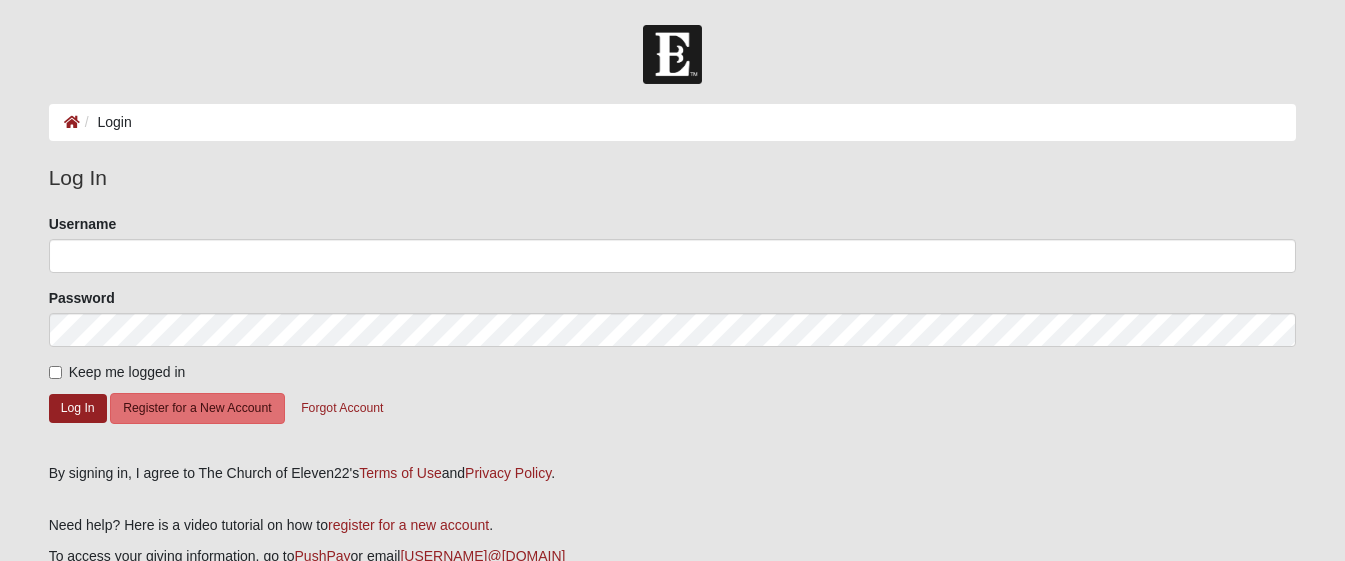 scroll, scrollTop: 0, scrollLeft: 0, axis: both 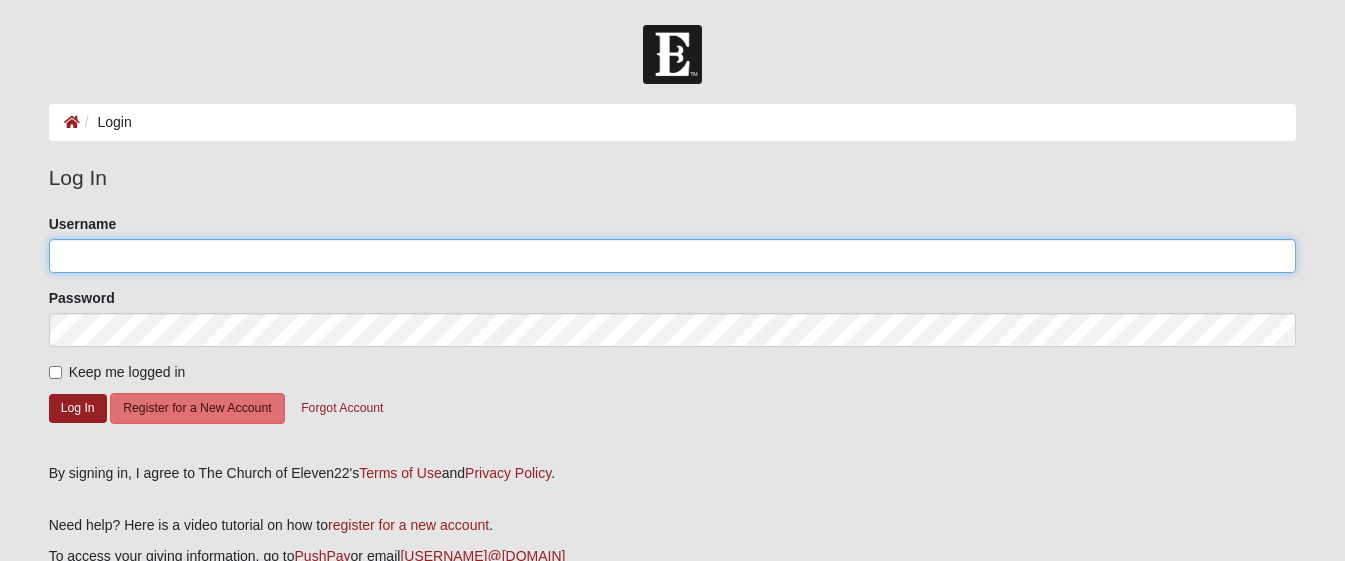 click on "Username" 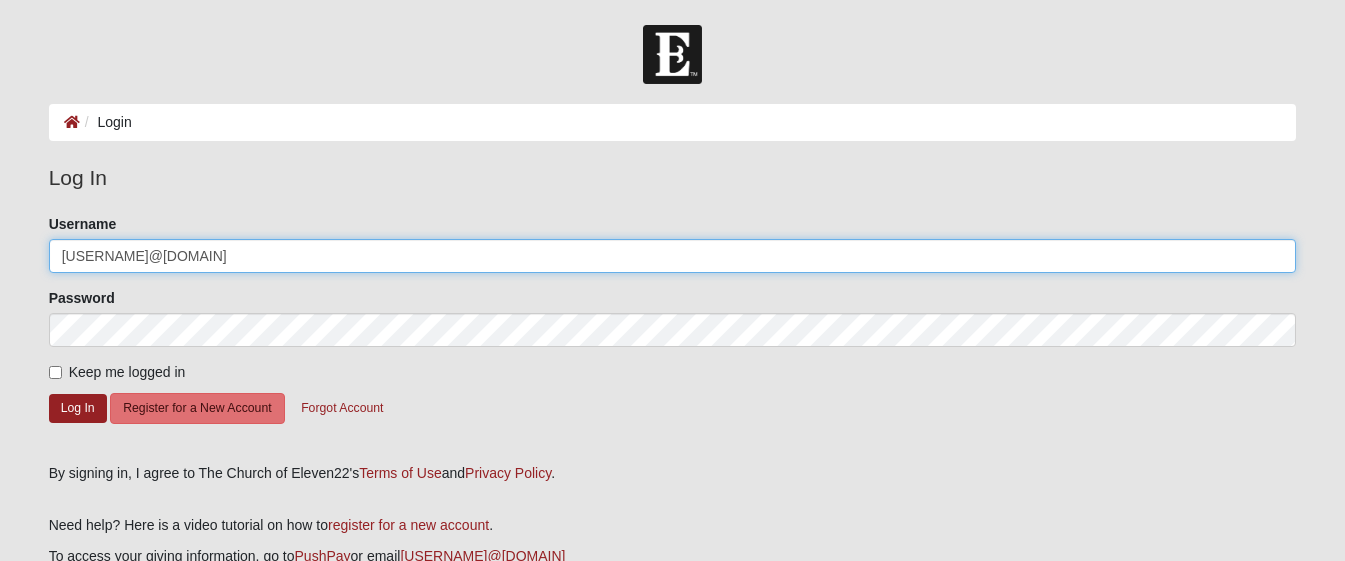 type on "[USERNAME]@[DOMAIN]" 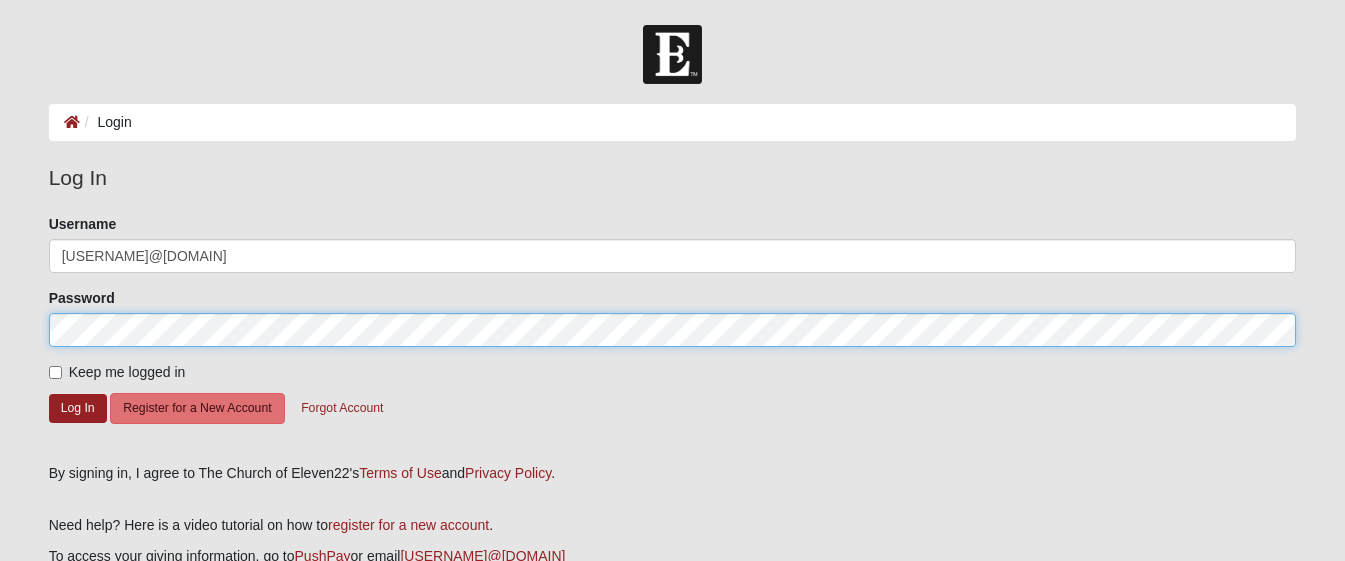 click on "Log In" 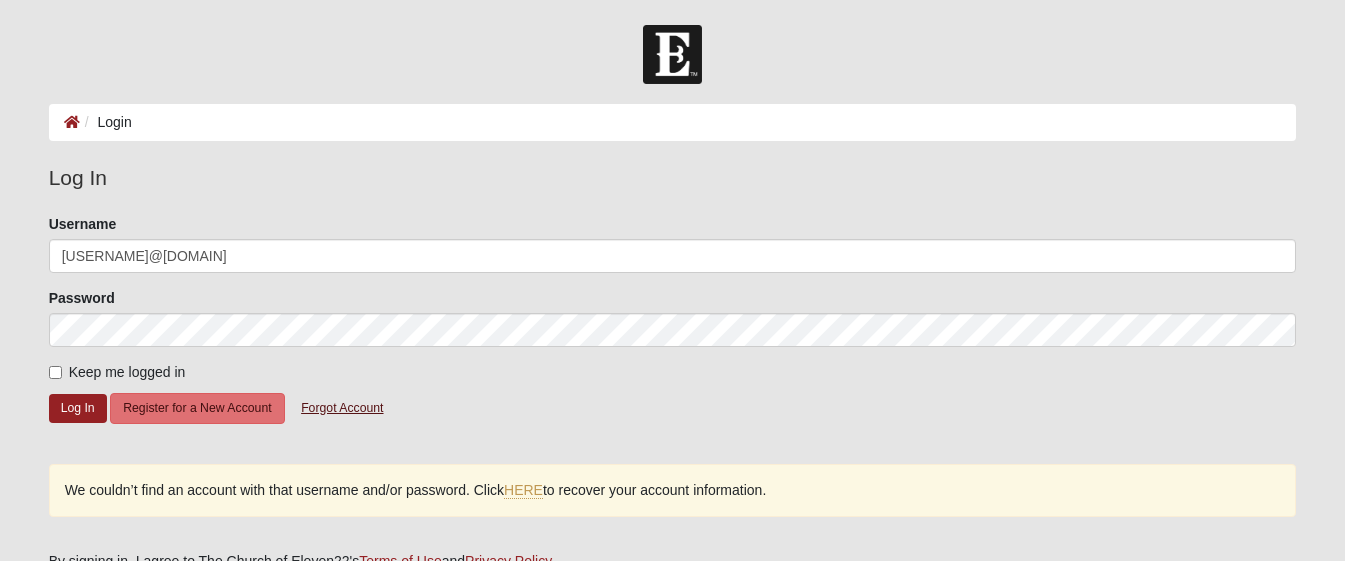click on "Forgot Account" 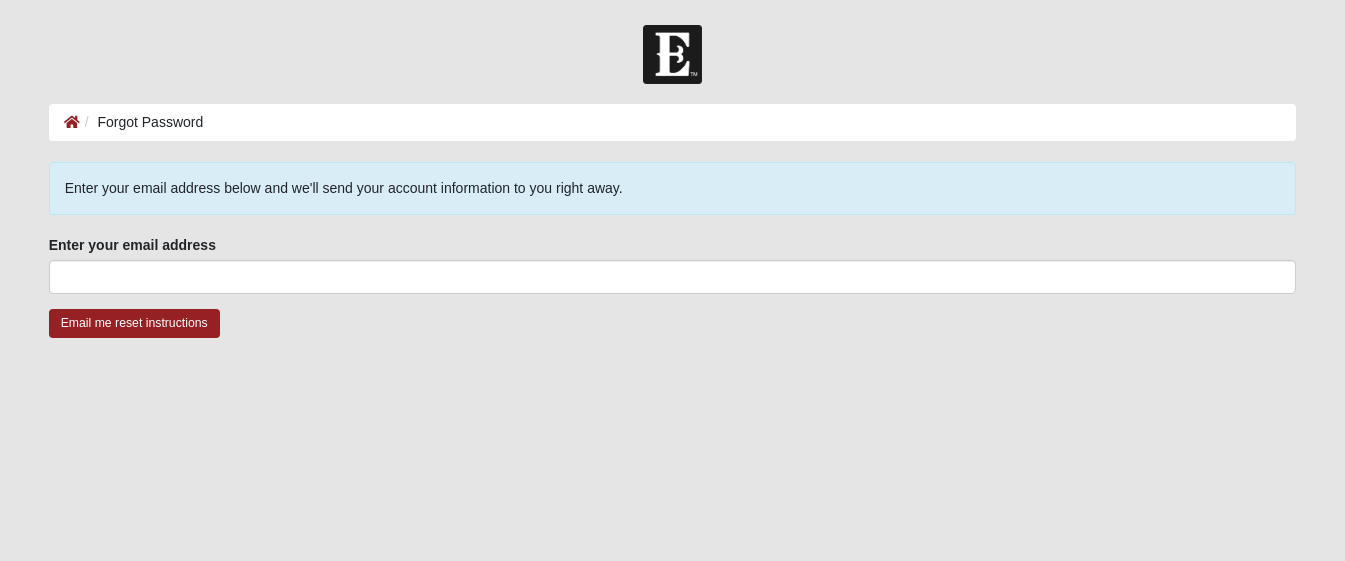 scroll, scrollTop: 0, scrollLeft: 0, axis: both 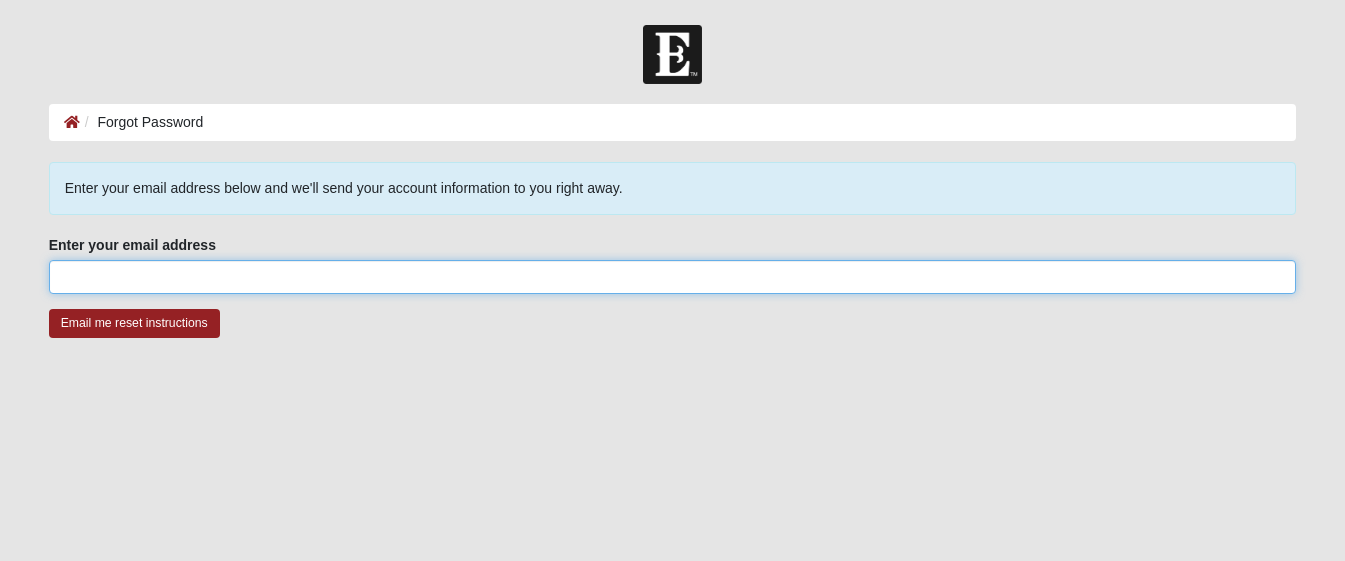click on "Enter your email address" at bounding box center (673, 277) 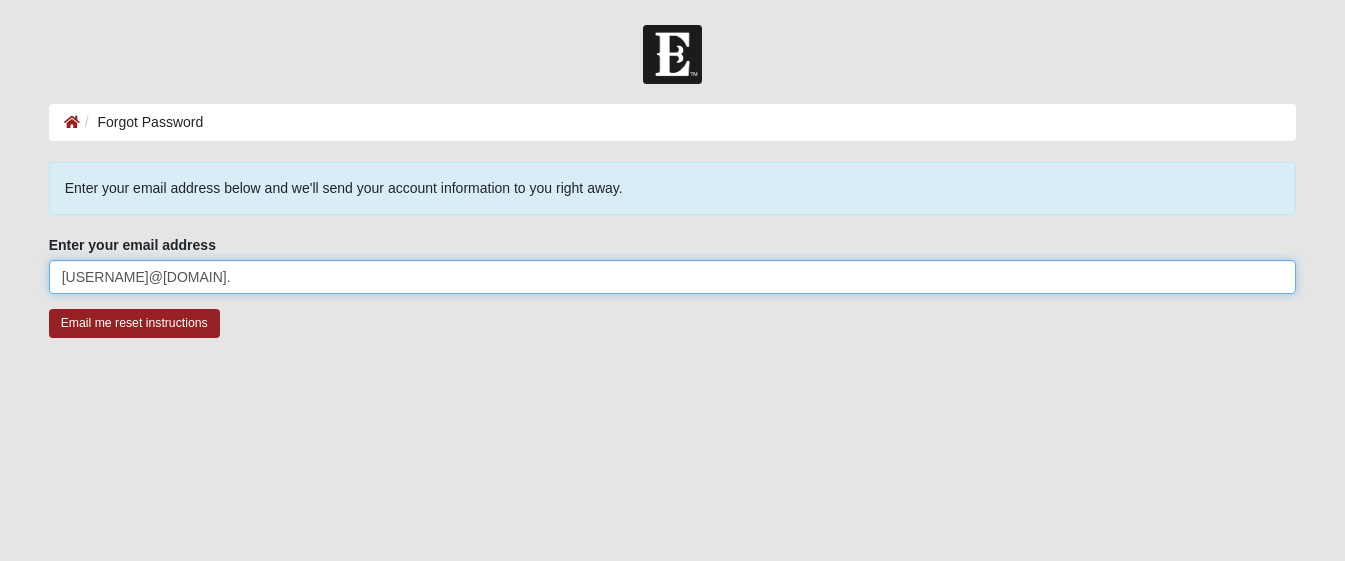 type on "CBehnam83@gmail.com" 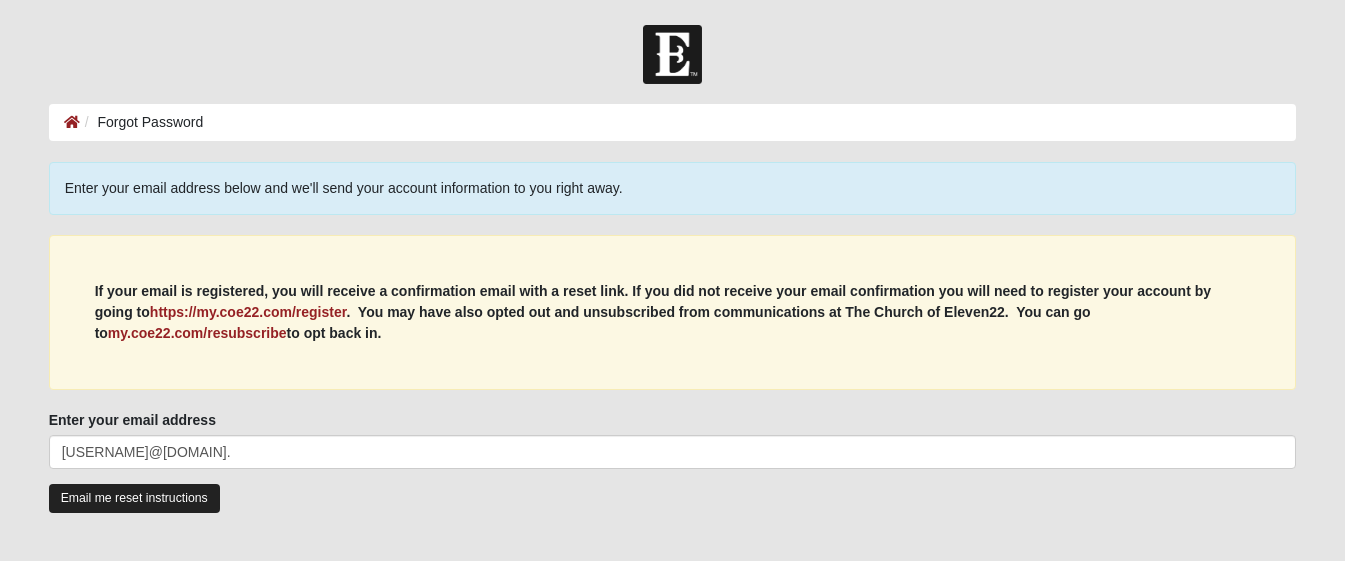 click on "Email me reset instructions" at bounding box center [134, 498] 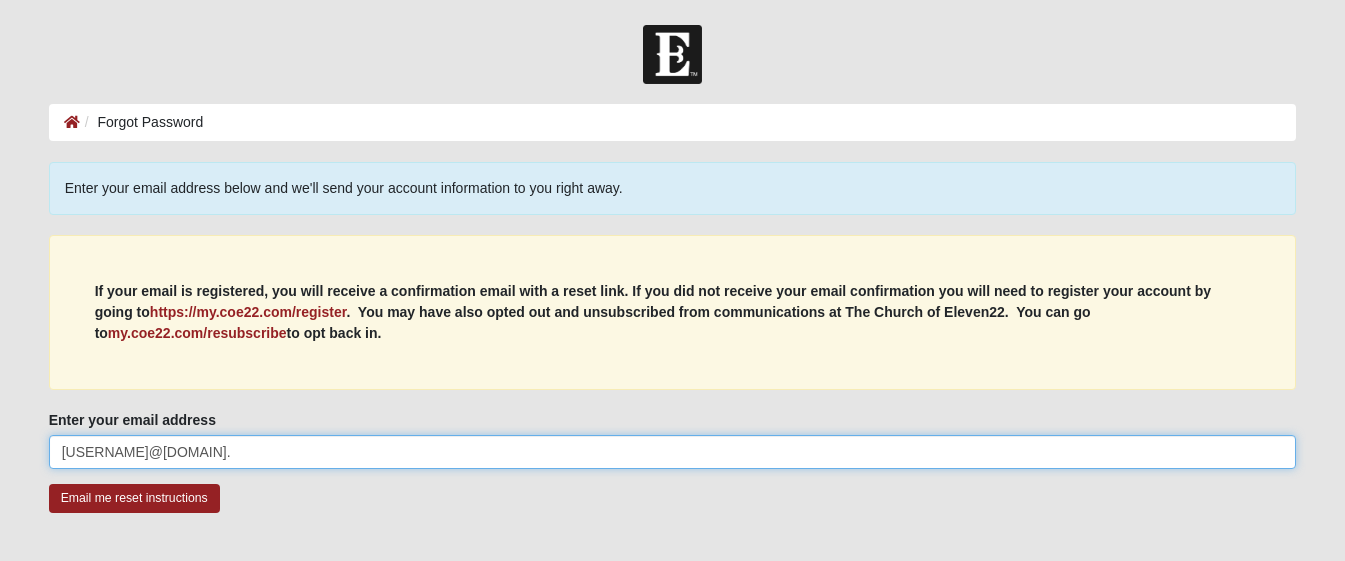 click on "CBehnam83@gmail.com" at bounding box center [673, 452] 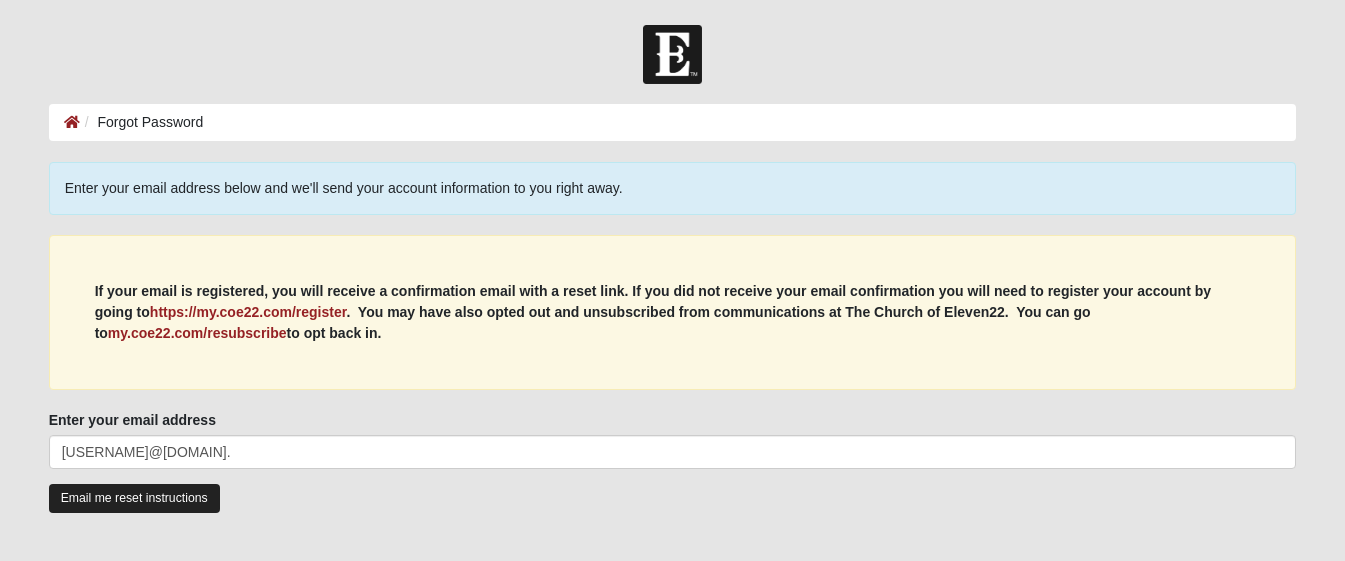 click on "Email me reset instructions" at bounding box center [134, 498] 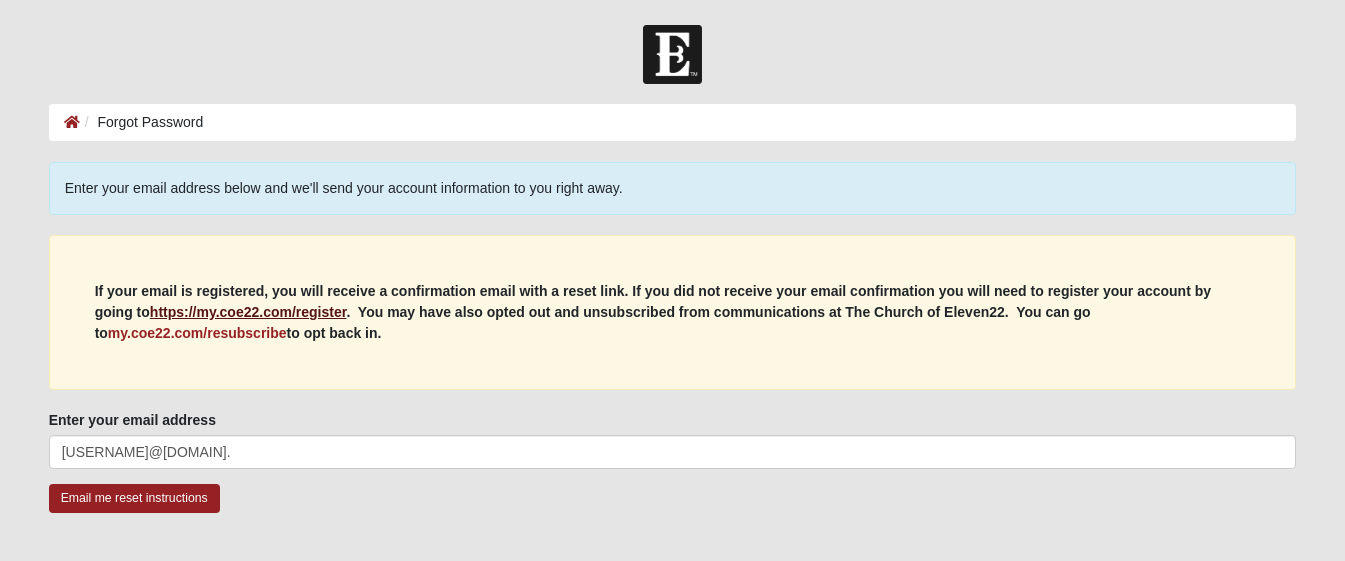 click on "https://my.coe22.com/register" at bounding box center [248, 312] 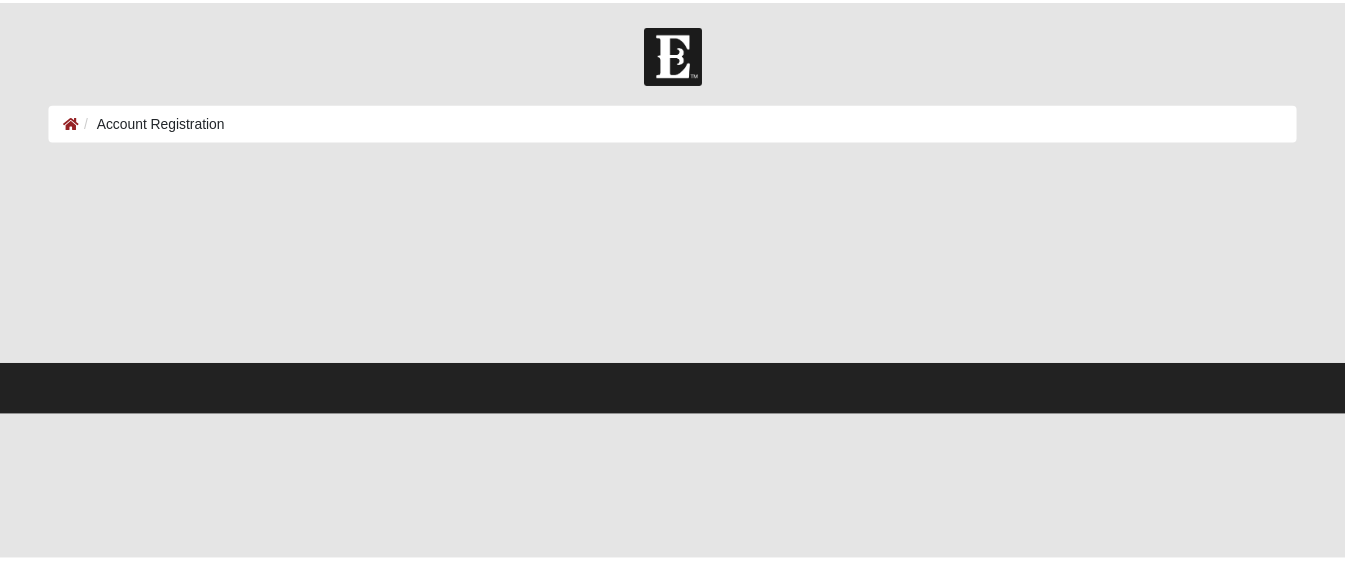 scroll, scrollTop: 0, scrollLeft: 0, axis: both 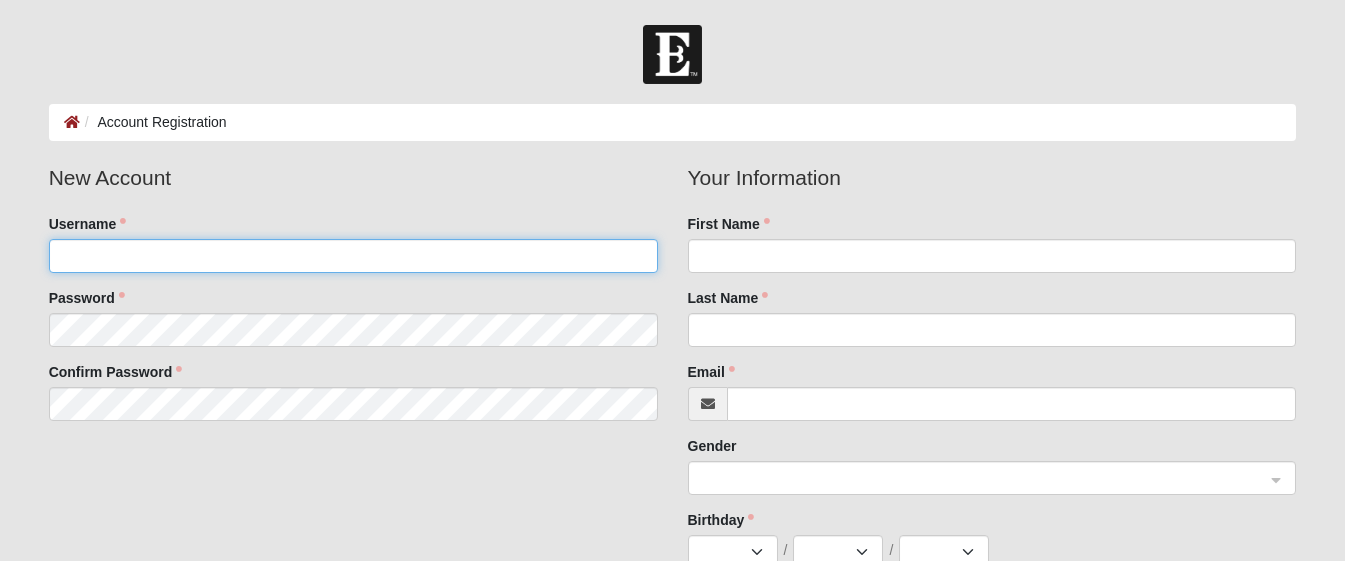 click on "Username" 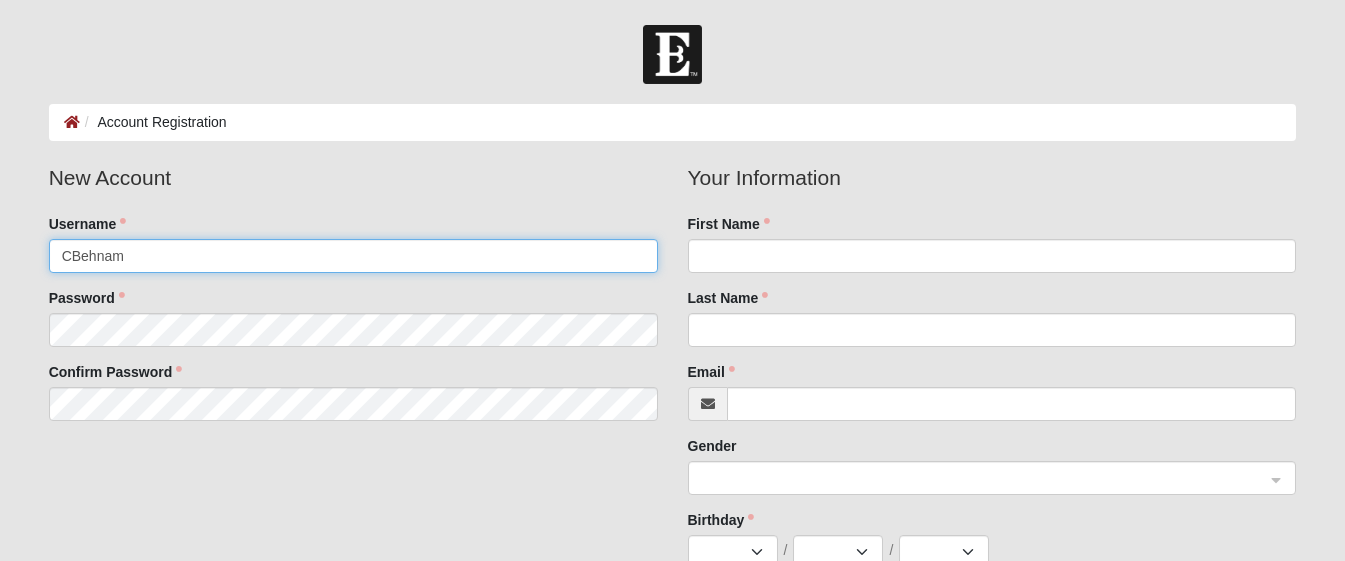 type on "CBehnam" 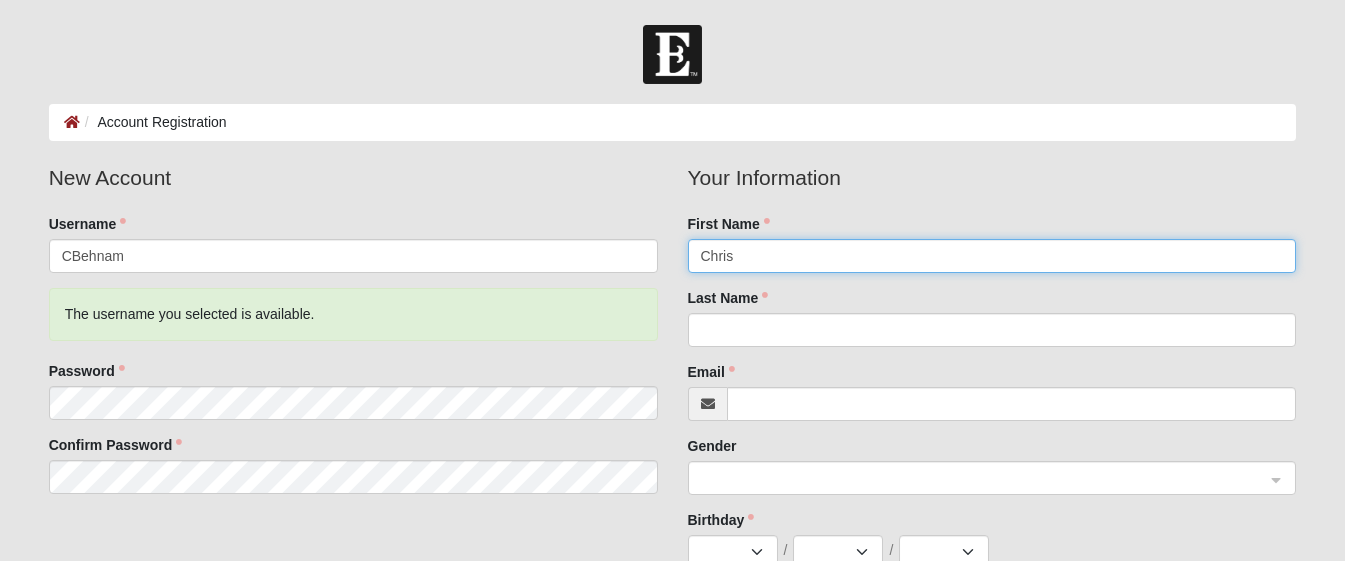 type on "Chris" 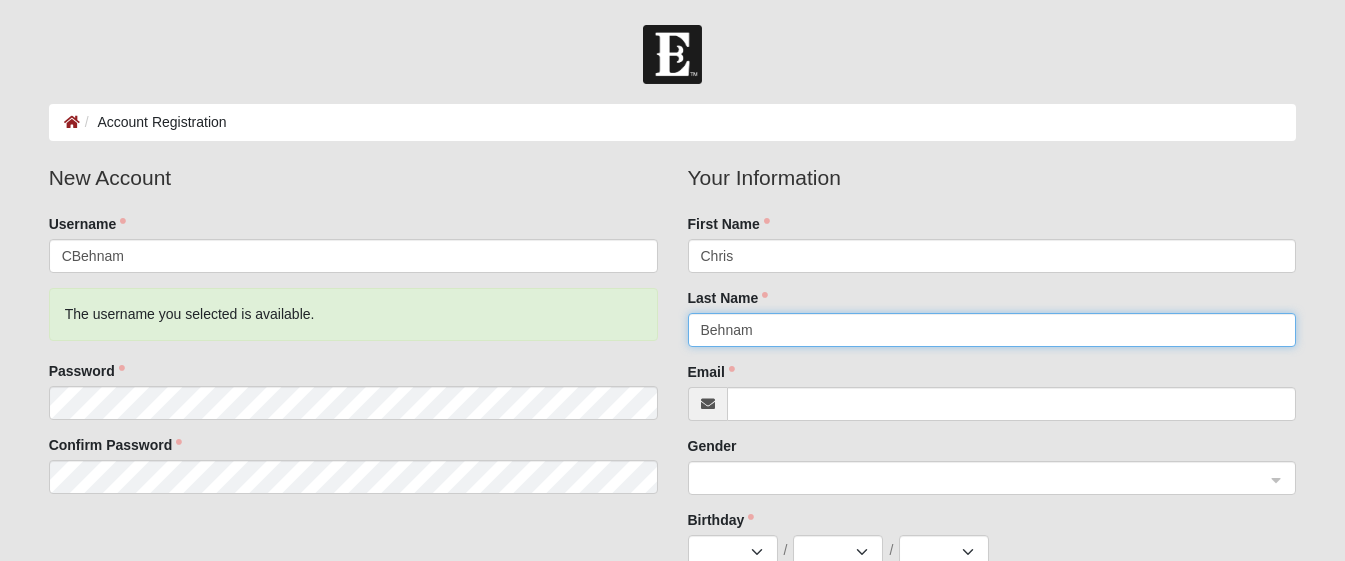 type on "Behnam" 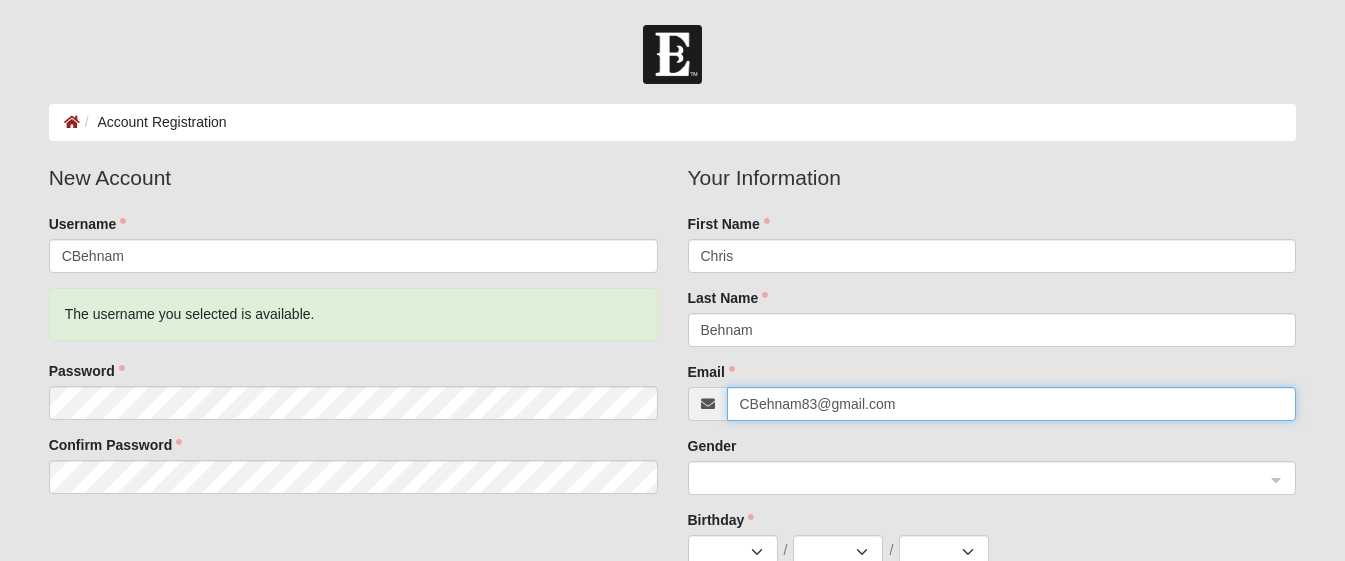 type on "CBehnam83@gmail.com" 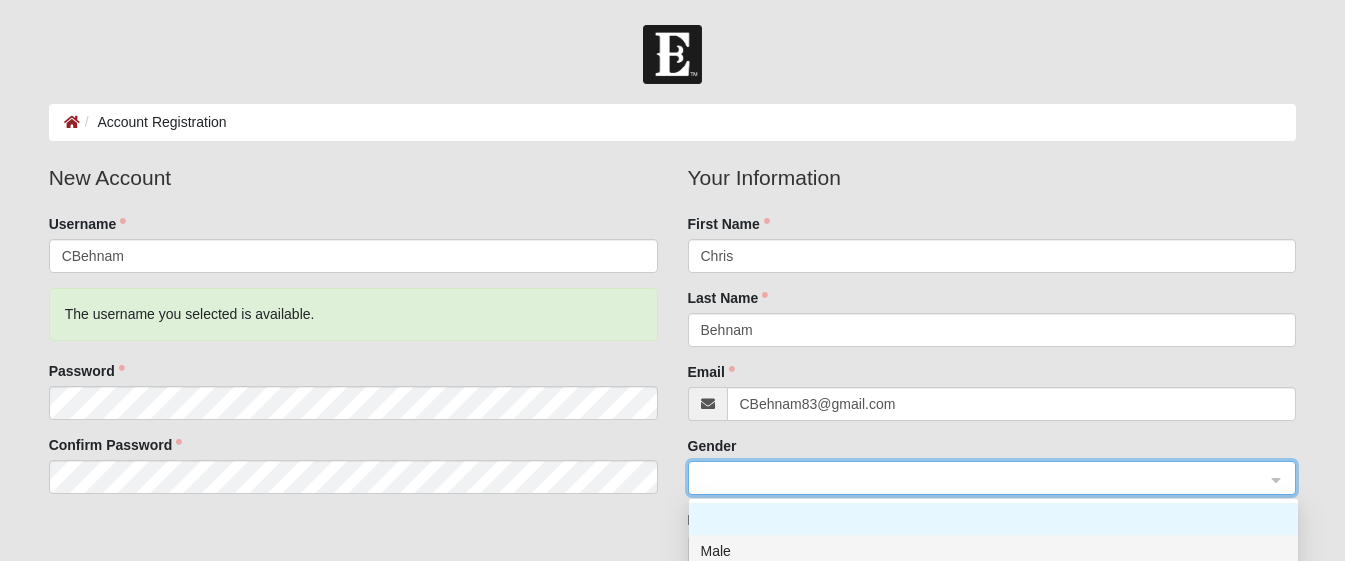 click on "Male" 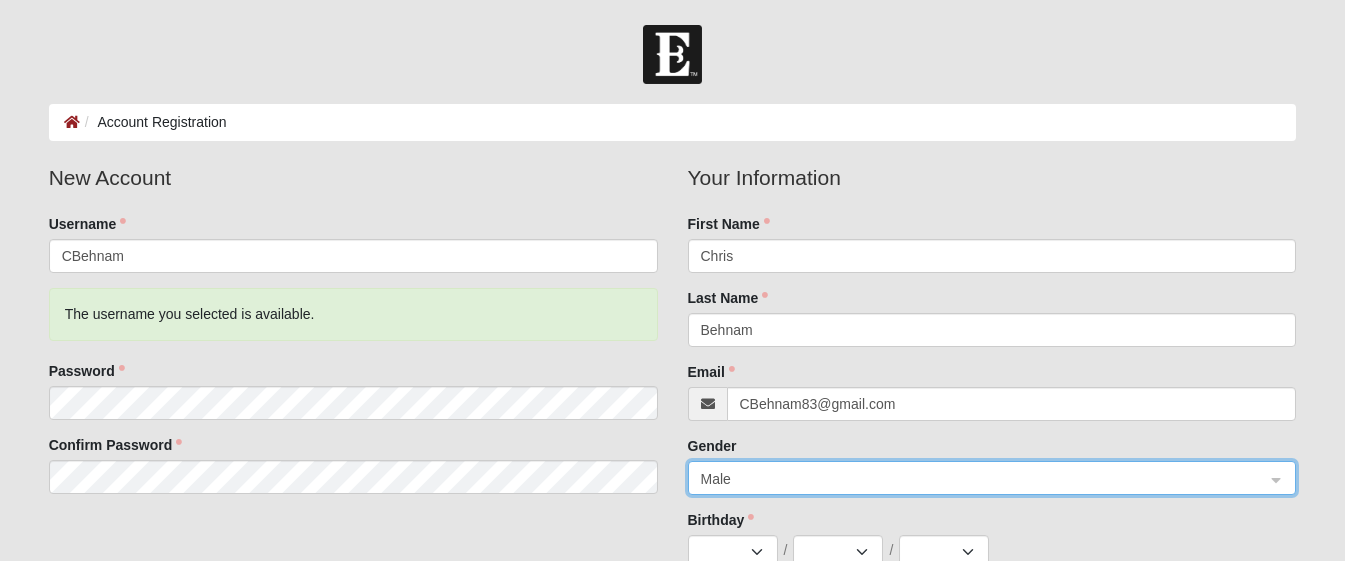 click on "New Account   Username    CBehnam   The username you selected is available.   Password        Confirm Password      Your Information   First Name    Chris     Last Name    Behnam     Email    CBehnam83@gmail.com     Gender    Male Male 0 1 2   Male Female     Birthday    Jan Feb Mar Apr May Jun Jul Aug Sep Oct Nov Dec / 1 2 3 4 5 6 7 8 9 10 11 12 13 14 15 16 17 18 19 20 21 22 23 24 25 26 27 28 29 30 31 / 2025 2024 2023 2022 2021 2020 2019 2018 2017 2016 2015 2014 2013 2012 2011 2010 2009 2008 2007 2006 2005 2004 2003 2002 2001 2000 1999 1998 1997 1996 1995 1994 1993 1992 1991 1990 1989 1988 1987 1986 1985 1984 1983 1982 1981 1980 1979 1978 1977 1976 1975 1974 1973 1972 1971 1970 1969 1968 1967 1966 1965 1964 1963 1962 1961 1960 1959 1958 1957 1956 1955 1954 1953 1952 1951 1950 1949 1948 1947 1946 1945 1944 1943 1942 1941 1940 1939 1938 1937 1936 1935 1934 1933 1932 1931 1930 1929 1928 1927 1926 1925 1924 1923 1922 1921 1920 1919 1918 1917 1916 1915 1914 1913 1912 1911 1910 1909 1908 1907 1906 1905 1904 1903" 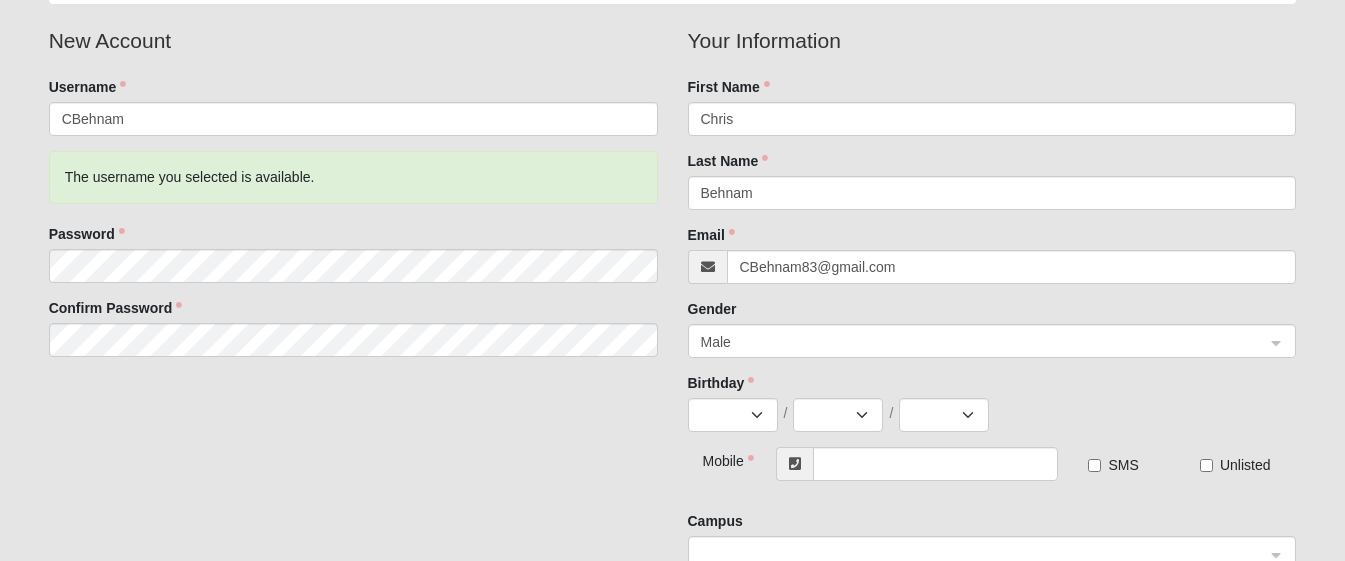 scroll, scrollTop: 280, scrollLeft: 0, axis: vertical 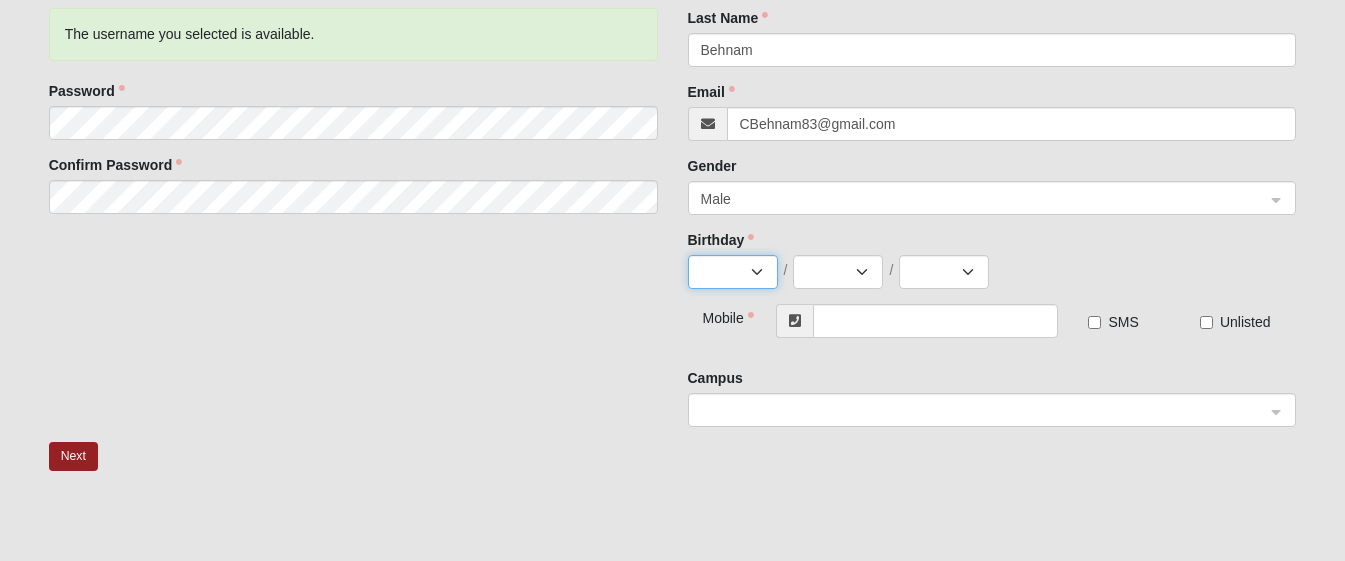 select on "1" 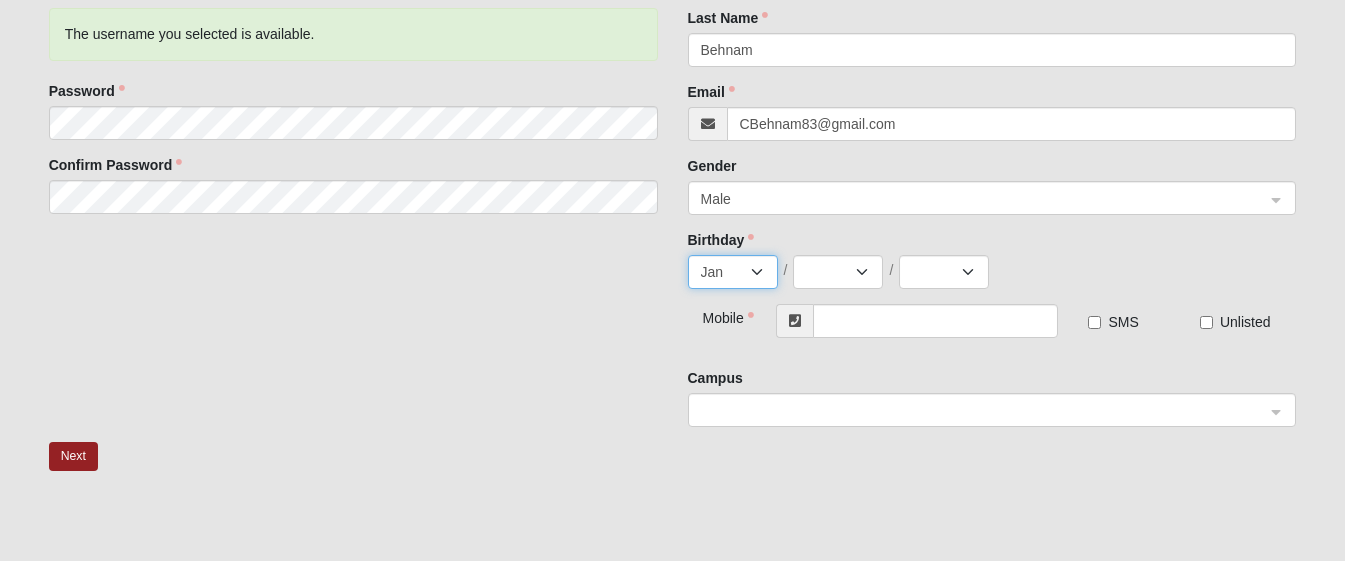 drag, startPoint x: 755, startPoint y: 266, endPoint x: 866, endPoint y: 269, distance: 111.040535 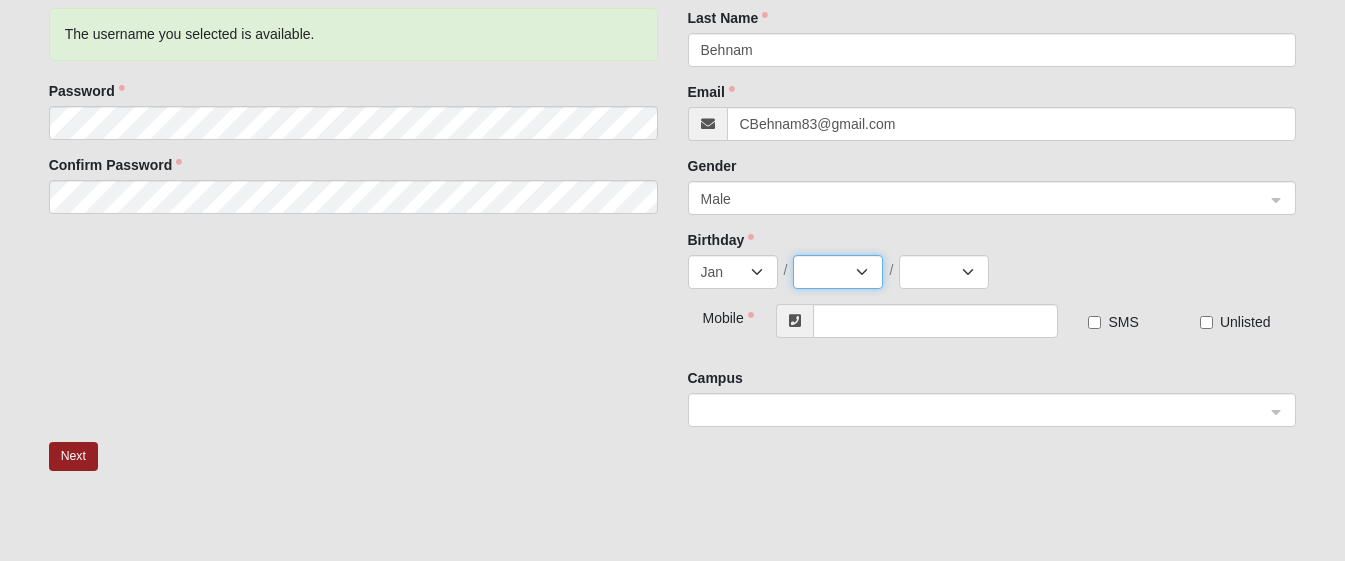 select on "21" 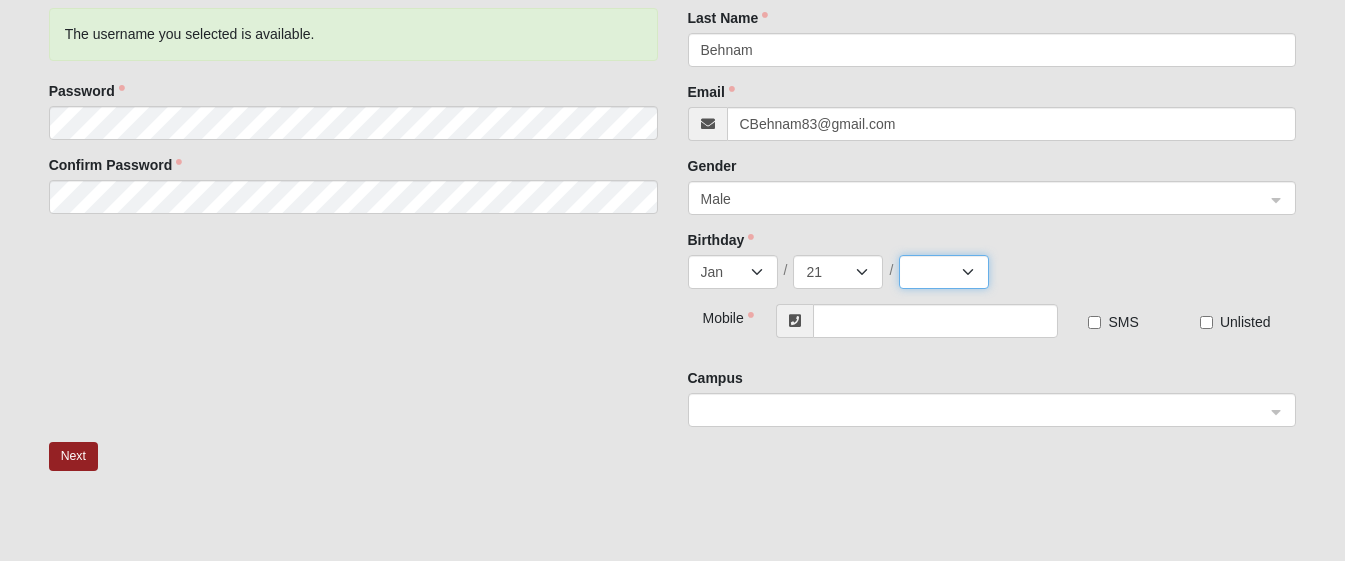 select on "1983" 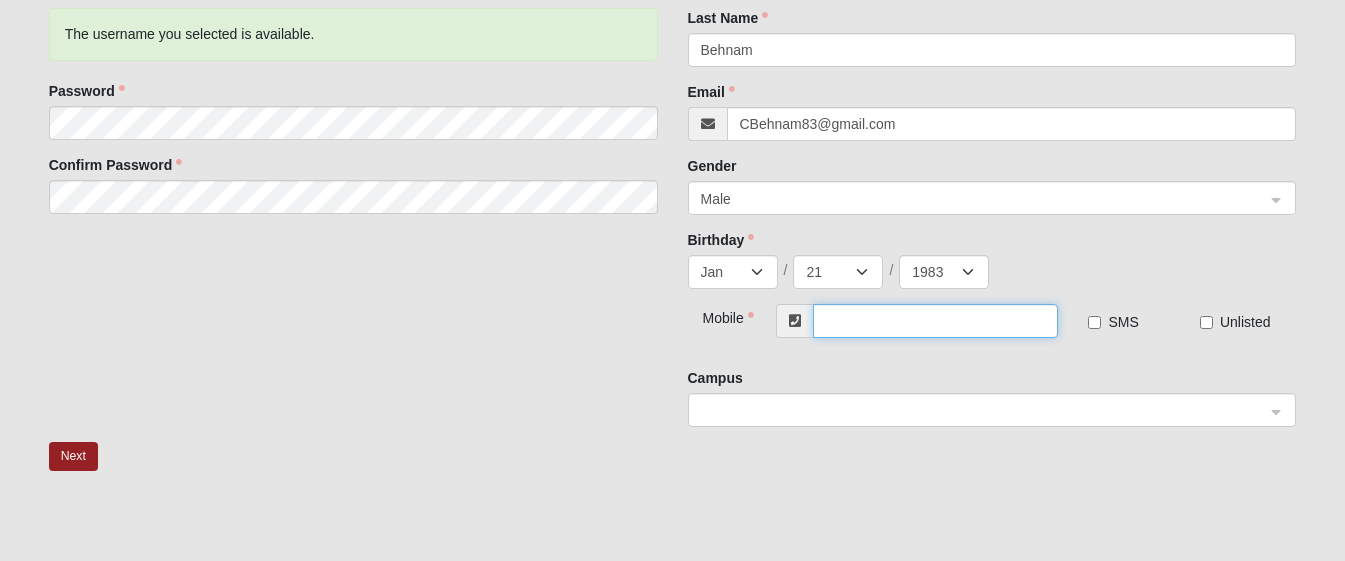 click at bounding box center [935, 321] 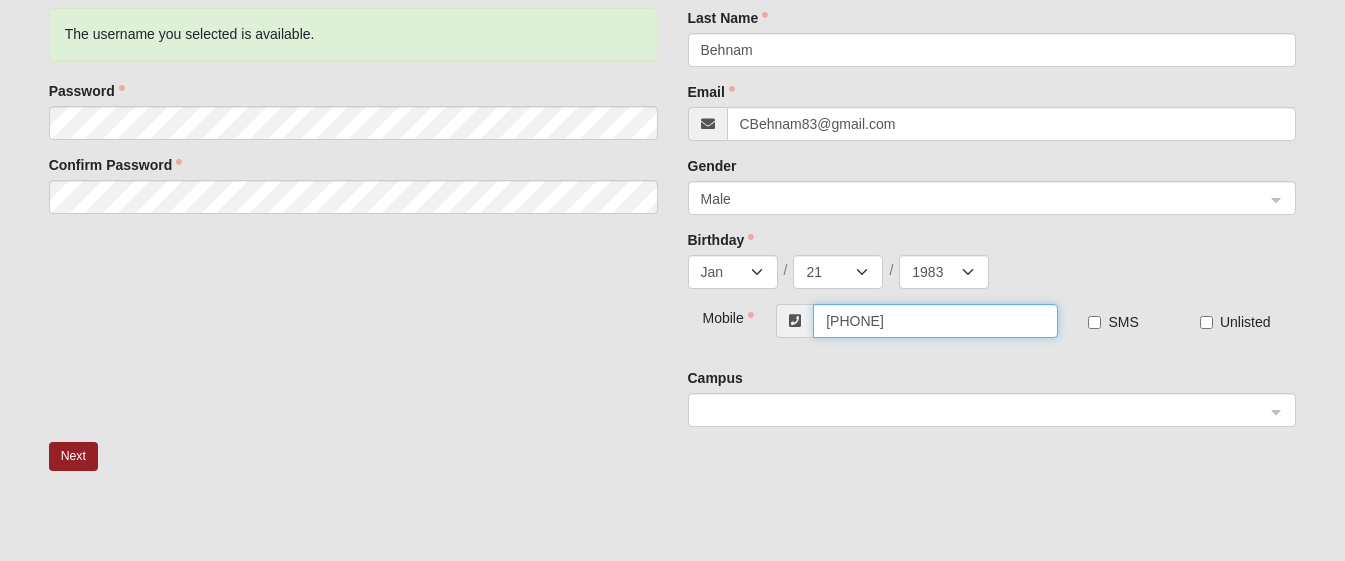 type on "[PHONE]" 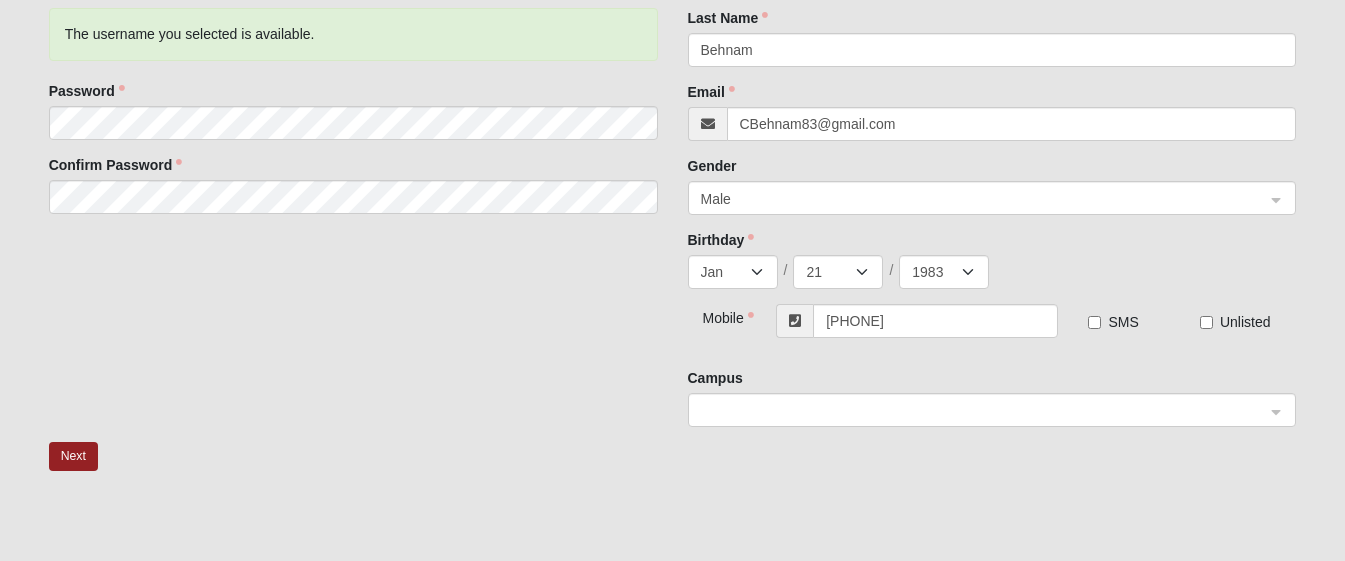 click on "SMS" at bounding box center (1123, 322) 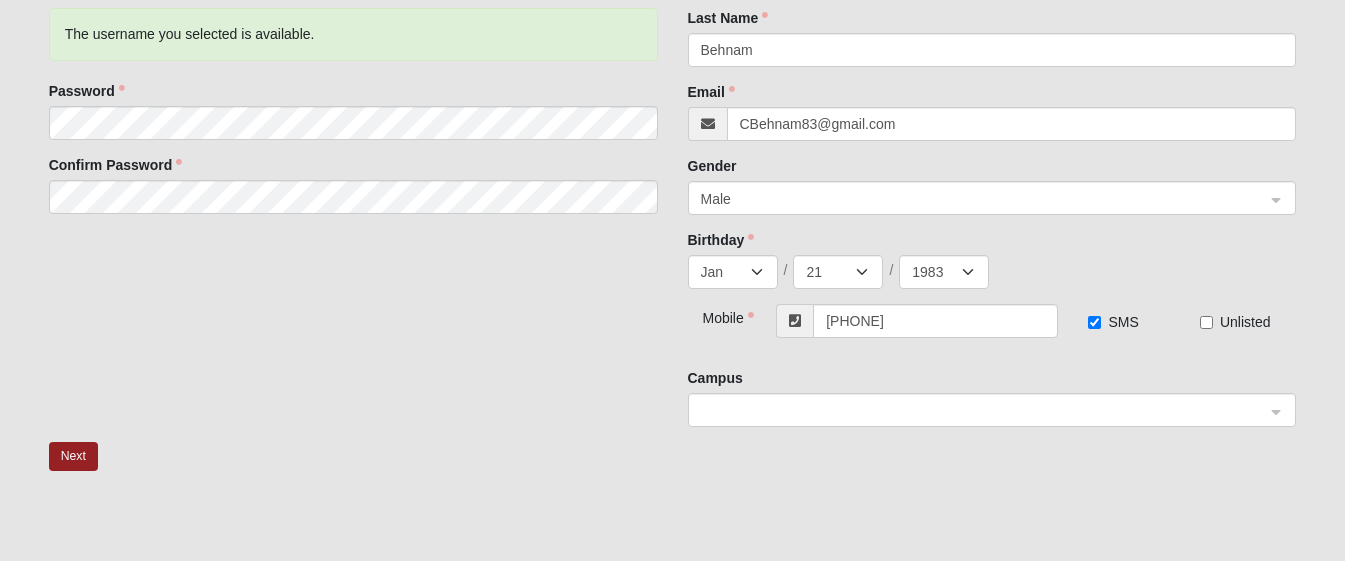 click 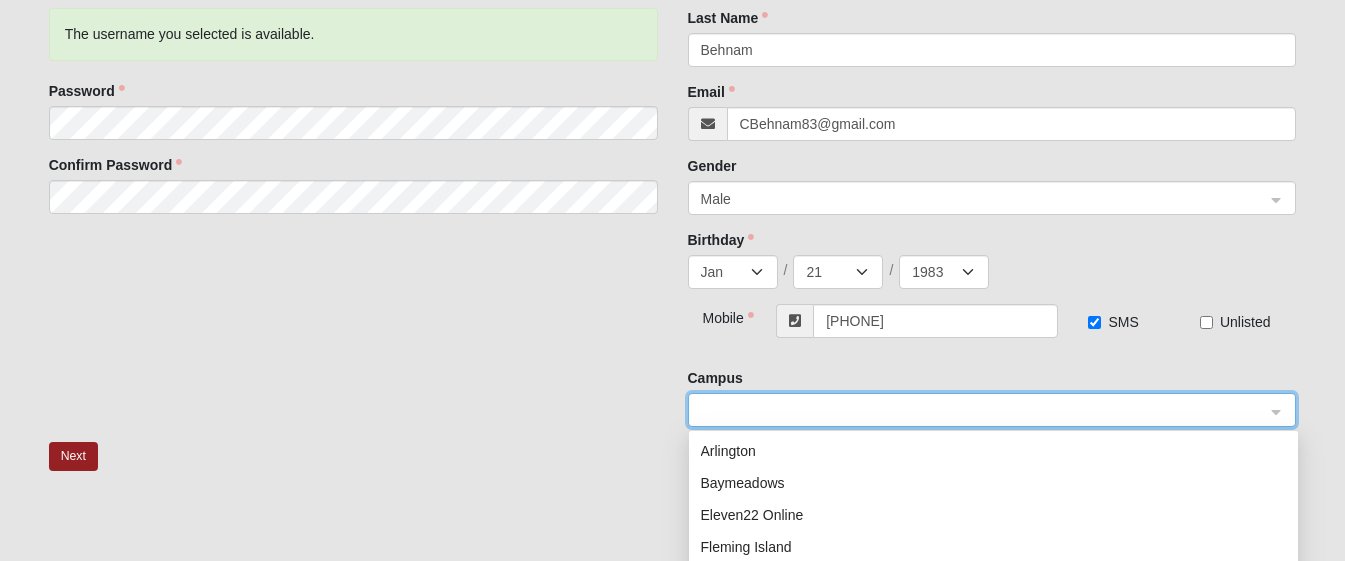 scroll, scrollTop: 317, scrollLeft: 0, axis: vertical 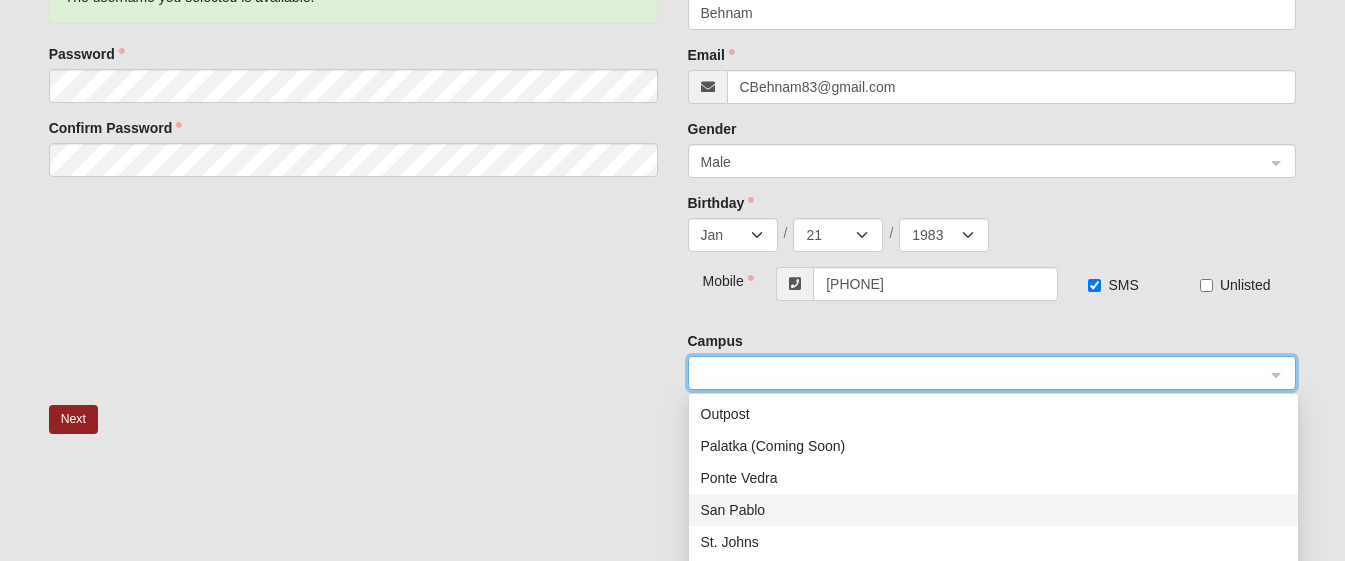 click on "San Pablo" at bounding box center (993, 510) 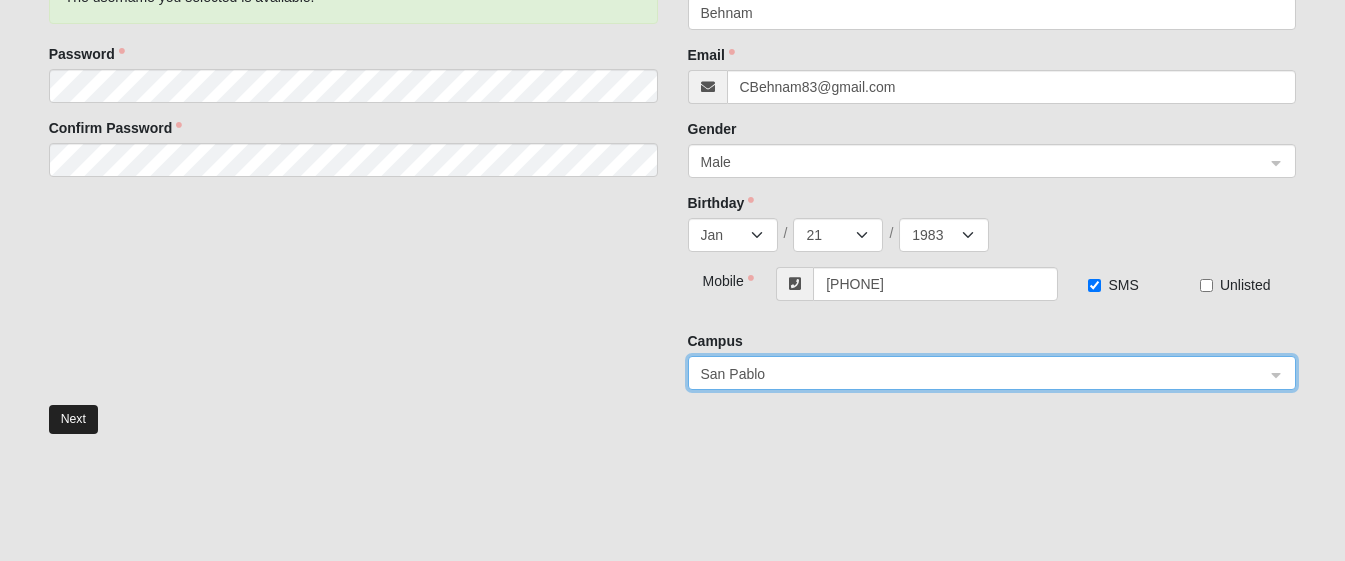 click on "Next" at bounding box center [73, 419] 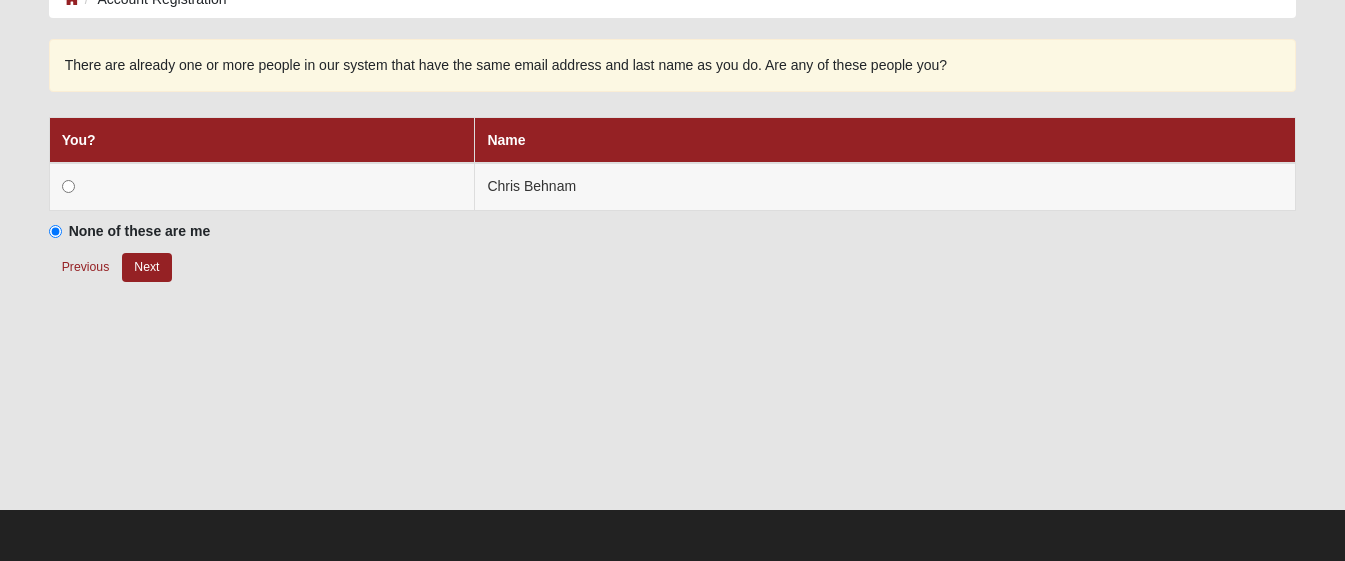 scroll, scrollTop: 121, scrollLeft: 0, axis: vertical 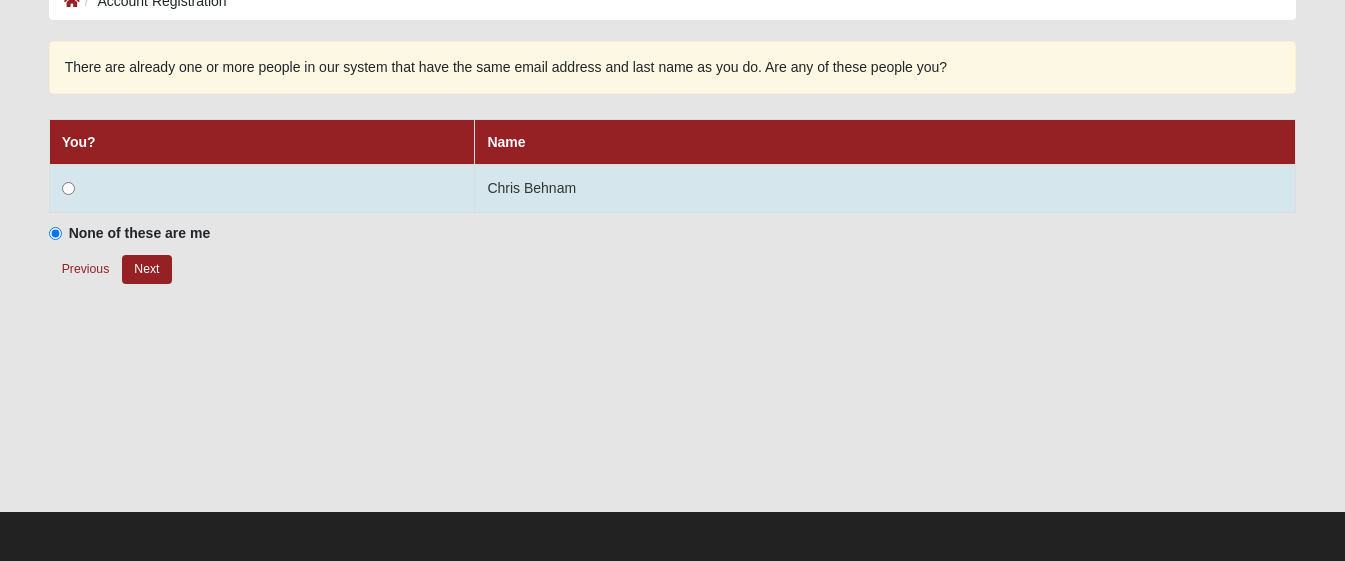 click at bounding box center [262, 189] 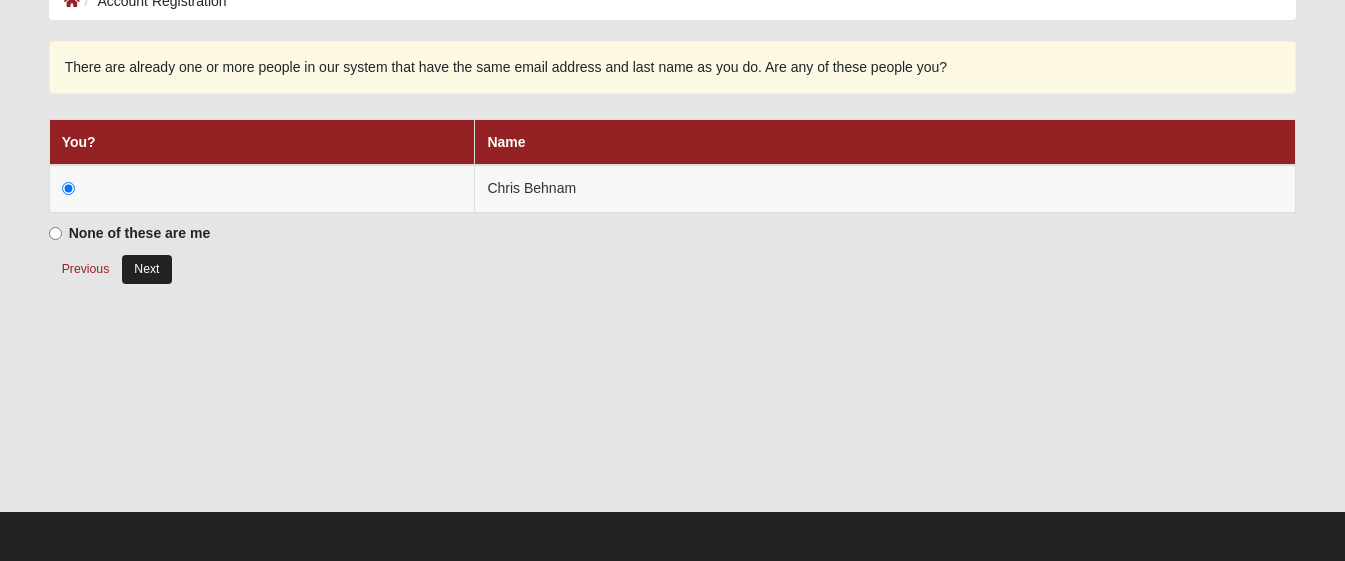 click on "Next" at bounding box center [146, 269] 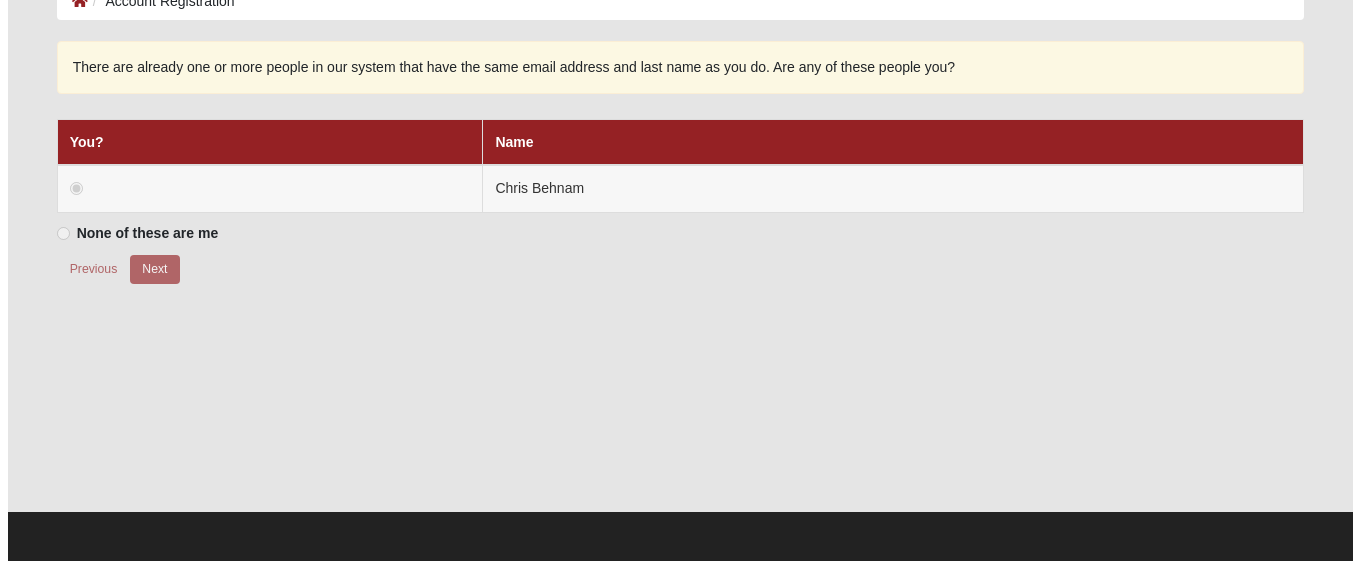 scroll, scrollTop: 0, scrollLeft: 0, axis: both 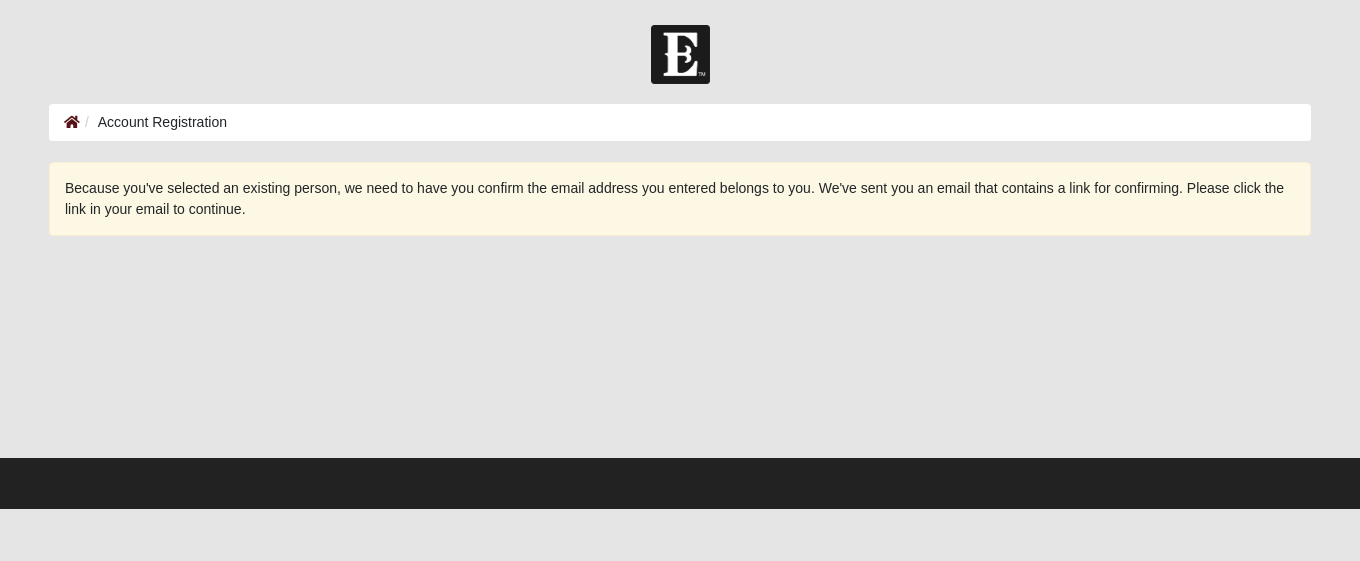 click at bounding box center (72, 122) 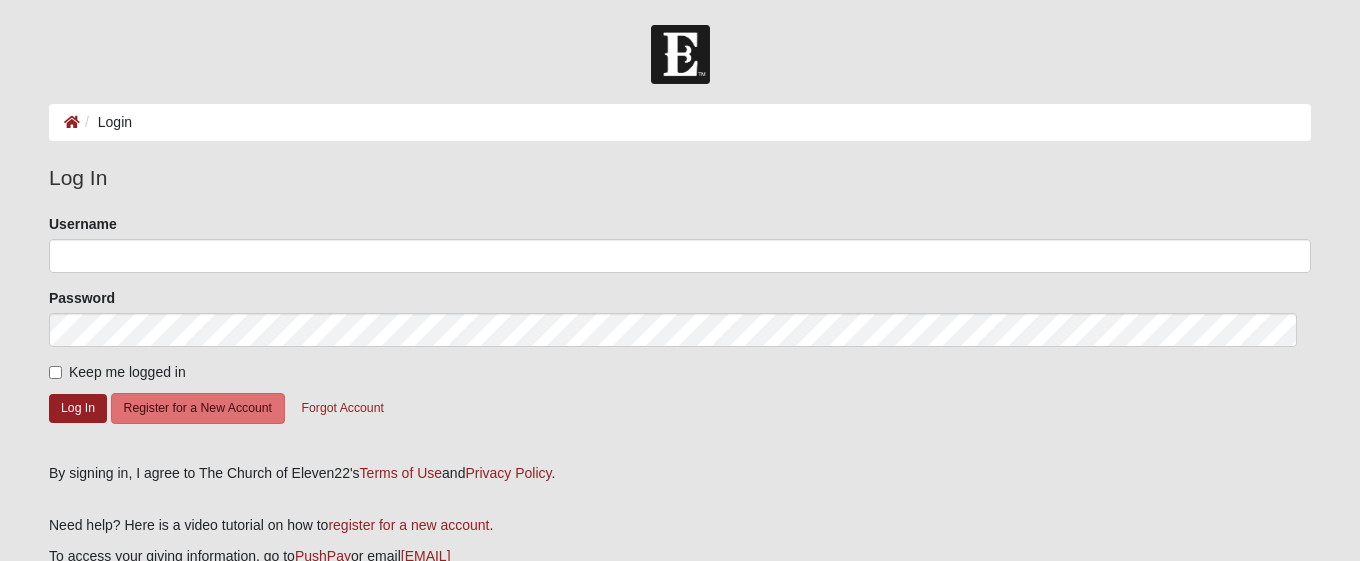scroll, scrollTop: 0, scrollLeft: 0, axis: both 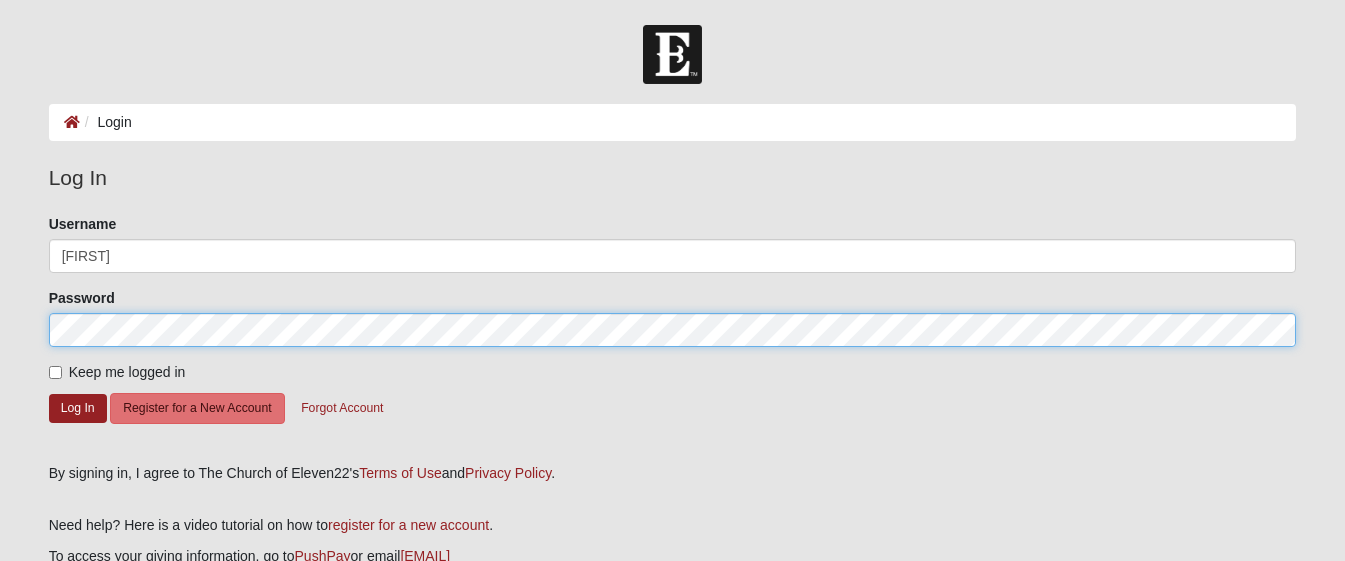 click on "Log In" 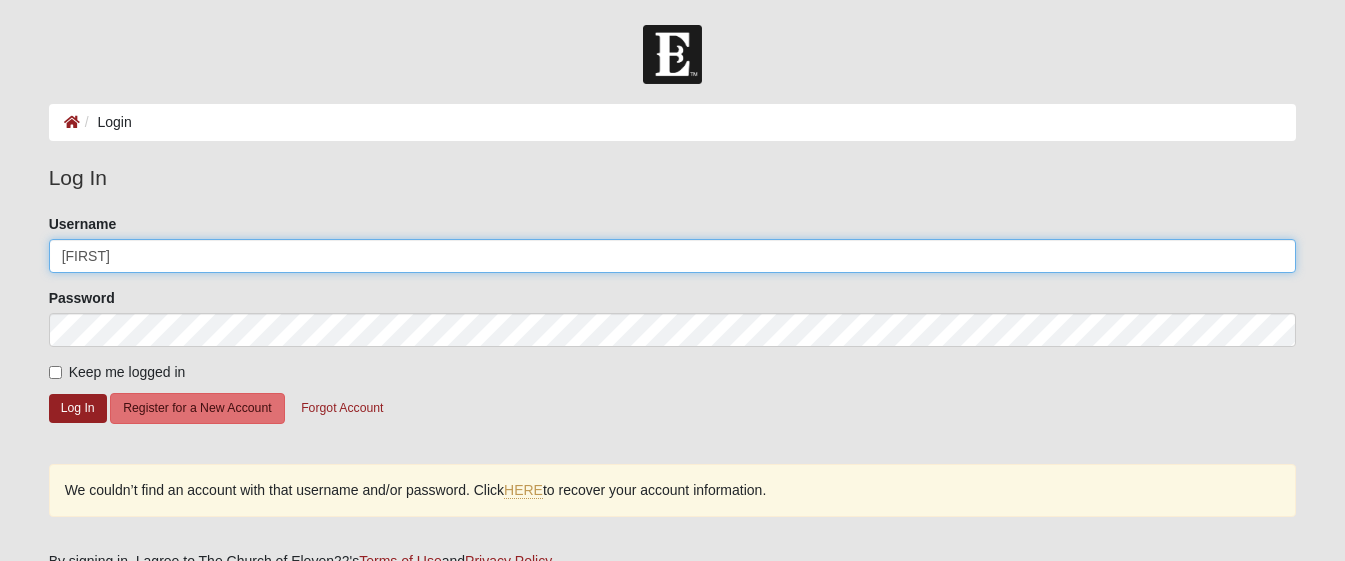 click on "[USERNAME]" 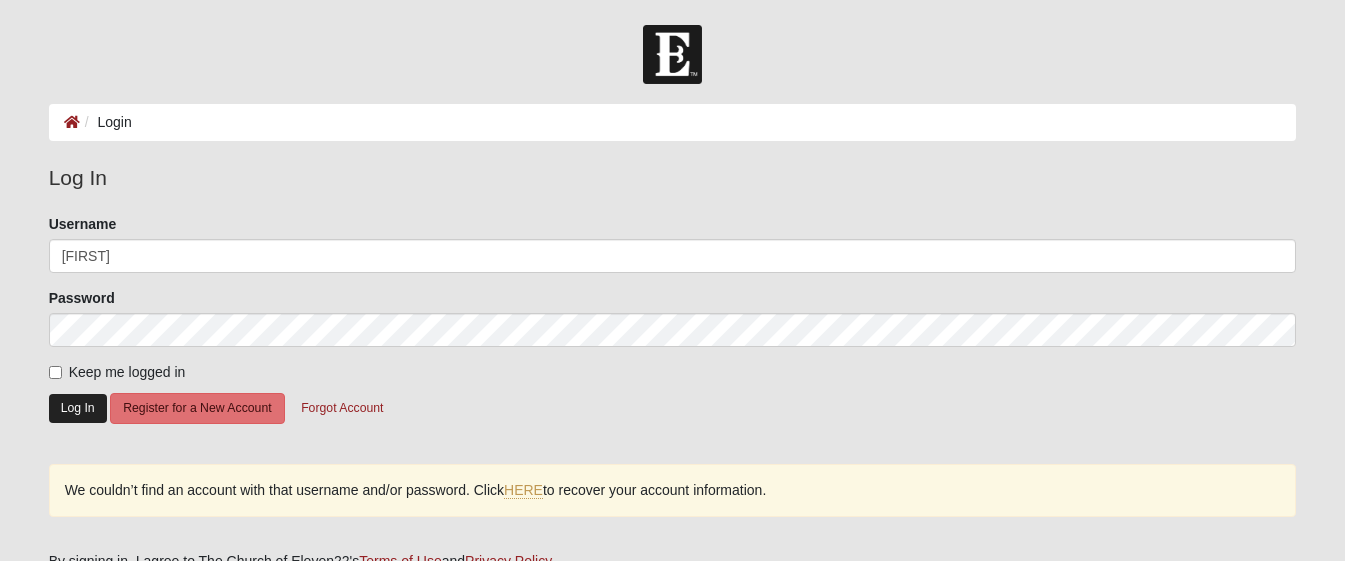 click on "Log In" 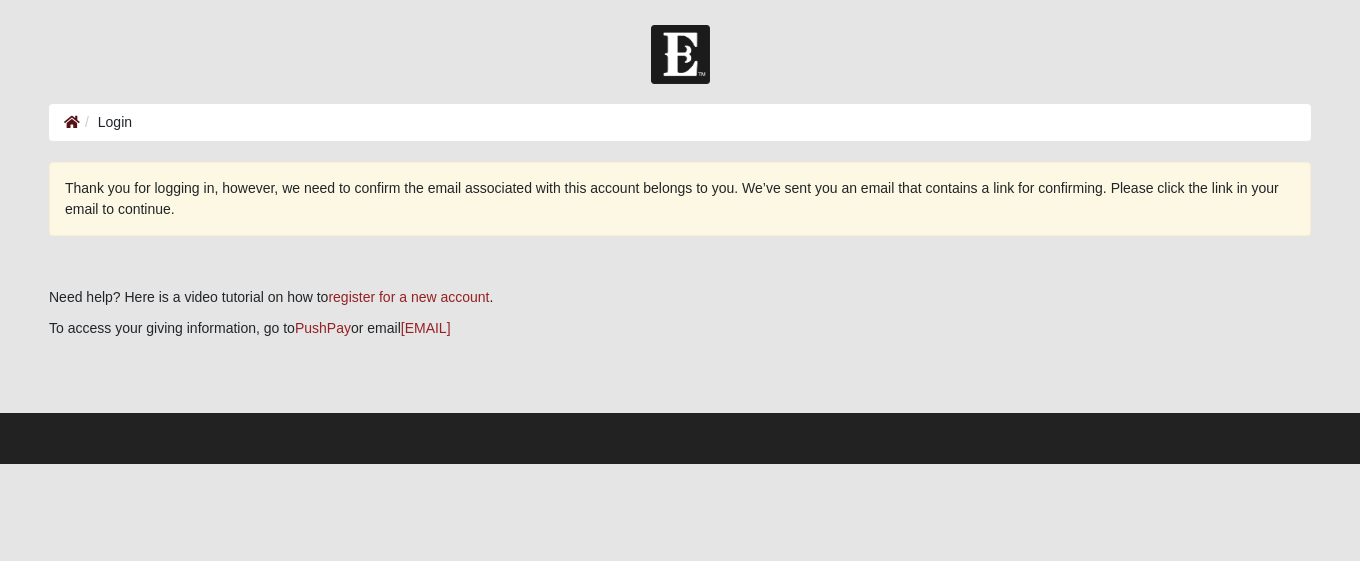 click at bounding box center [72, 122] 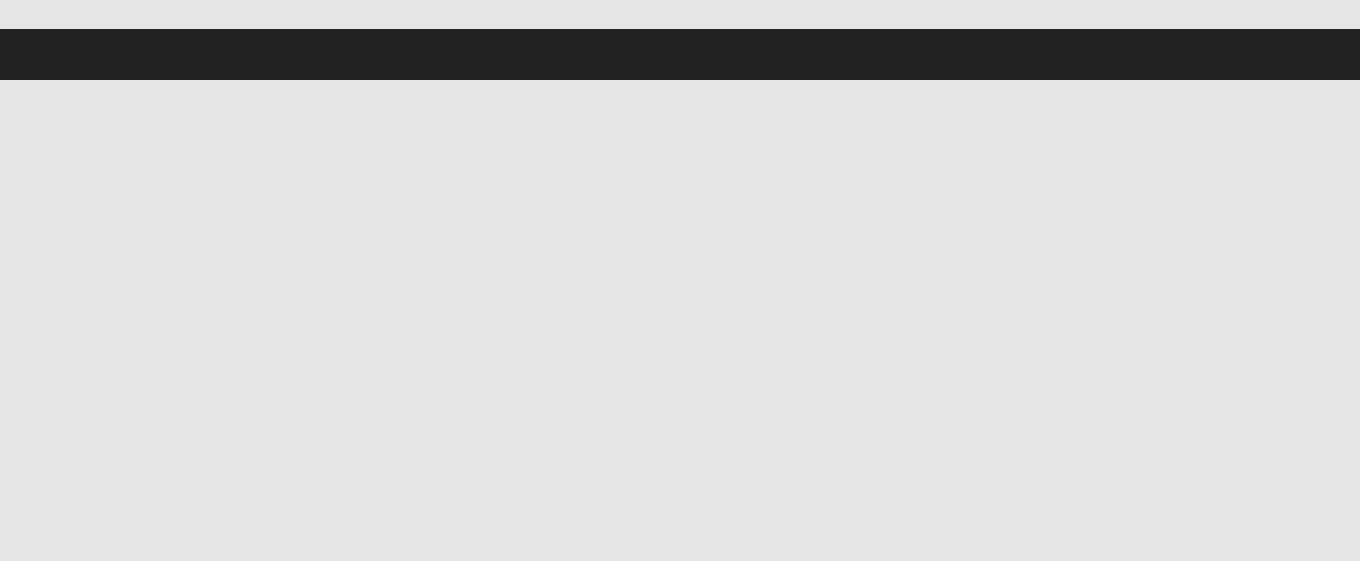 scroll, scrollTop: 0, scrollLeft: 0, axis: both 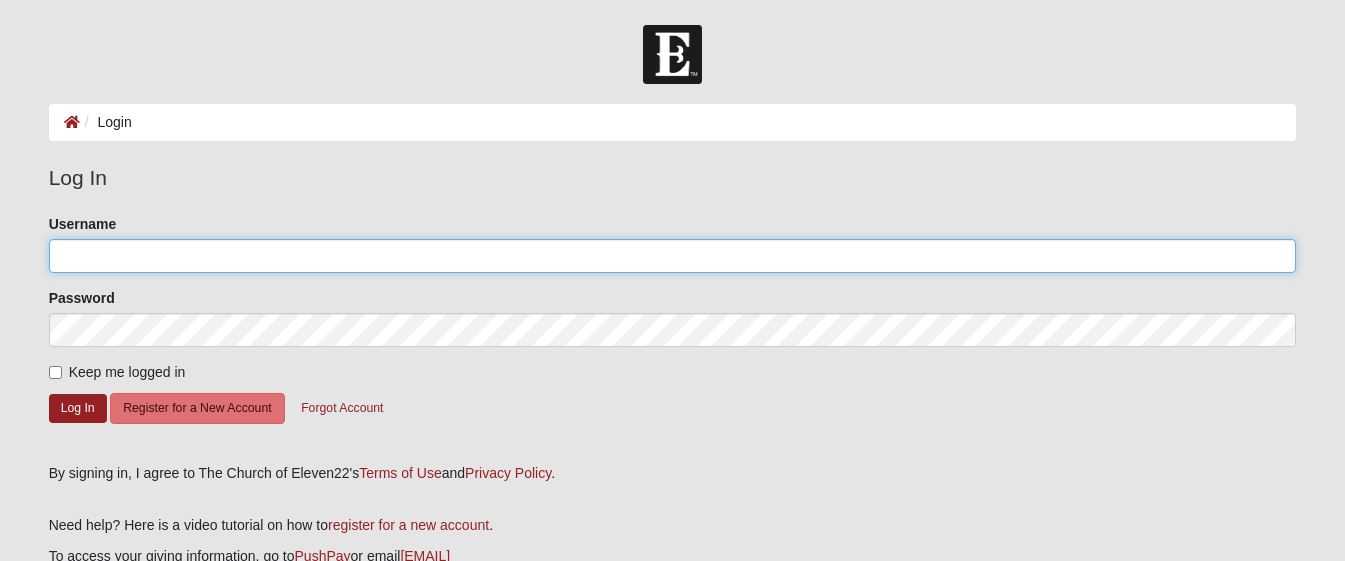 drag, startPoint x: 314, startPoint y: 256, endPoint x: 326, endPoint y: 250, distance: 13.416408 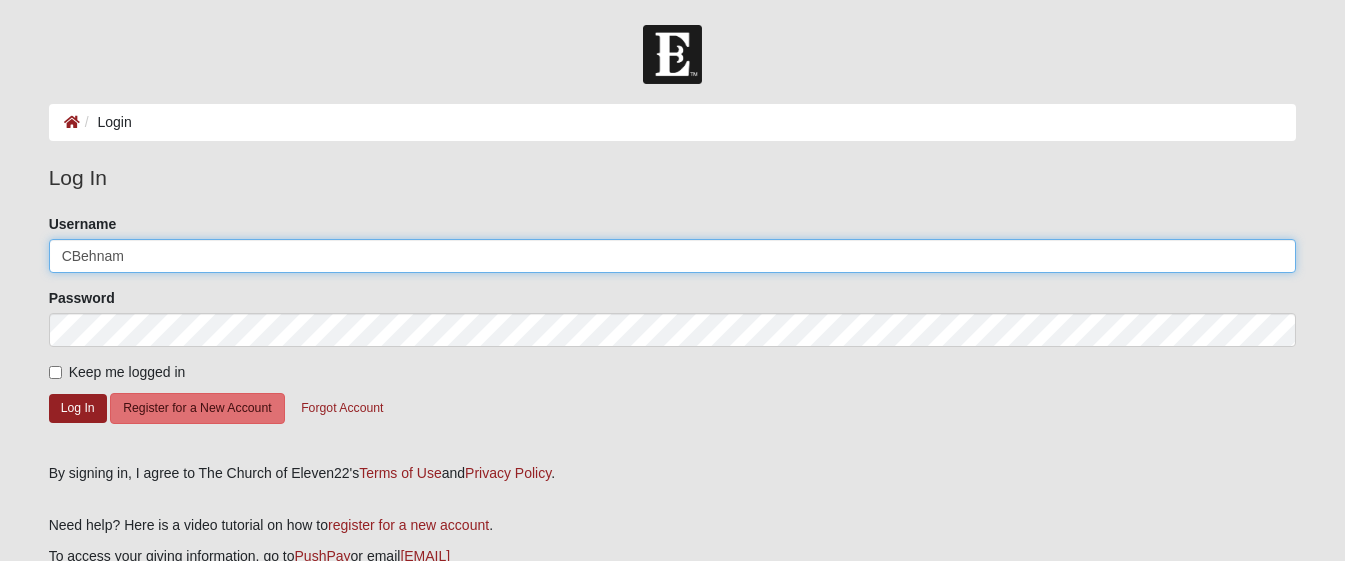 type on "CBehnam" 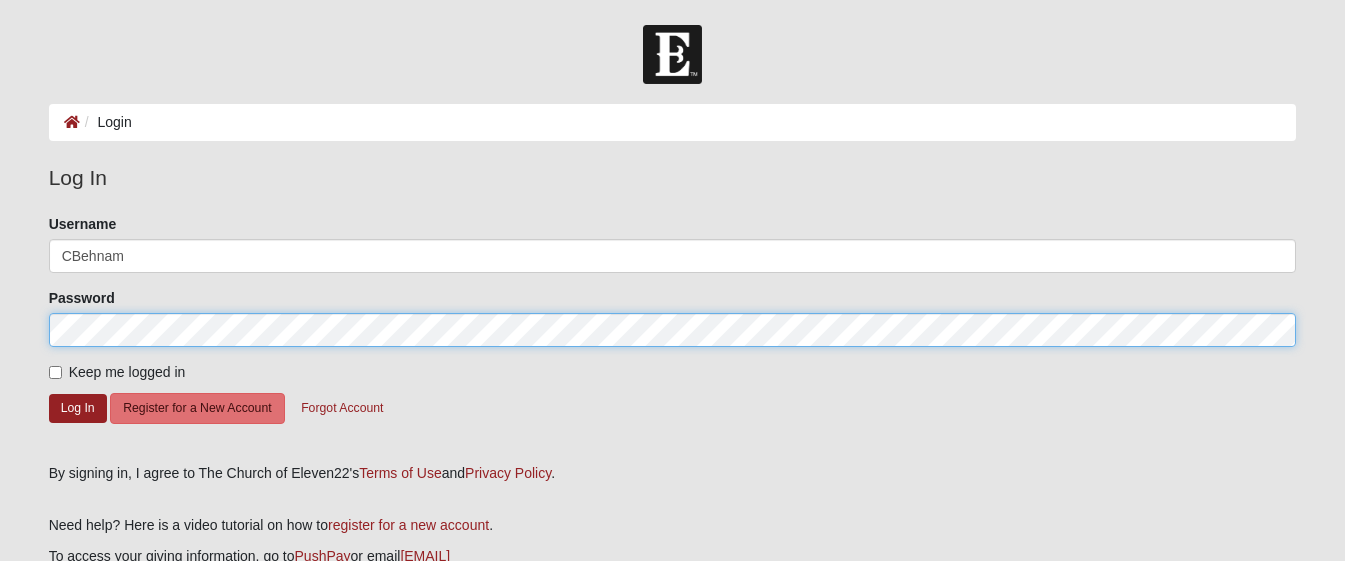 click on "Log In" 